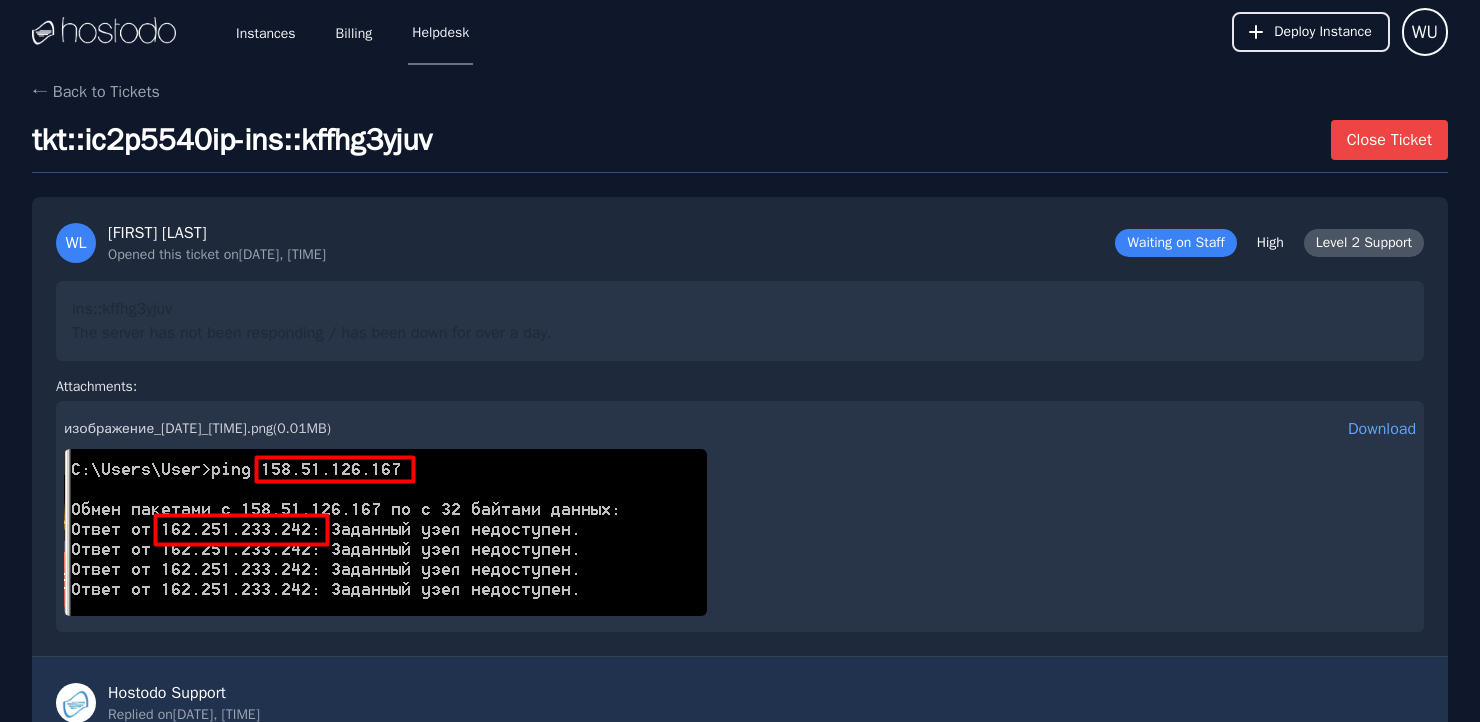 scroll, scrollTop: 1968, scrollLeft: 0, axis: vertical 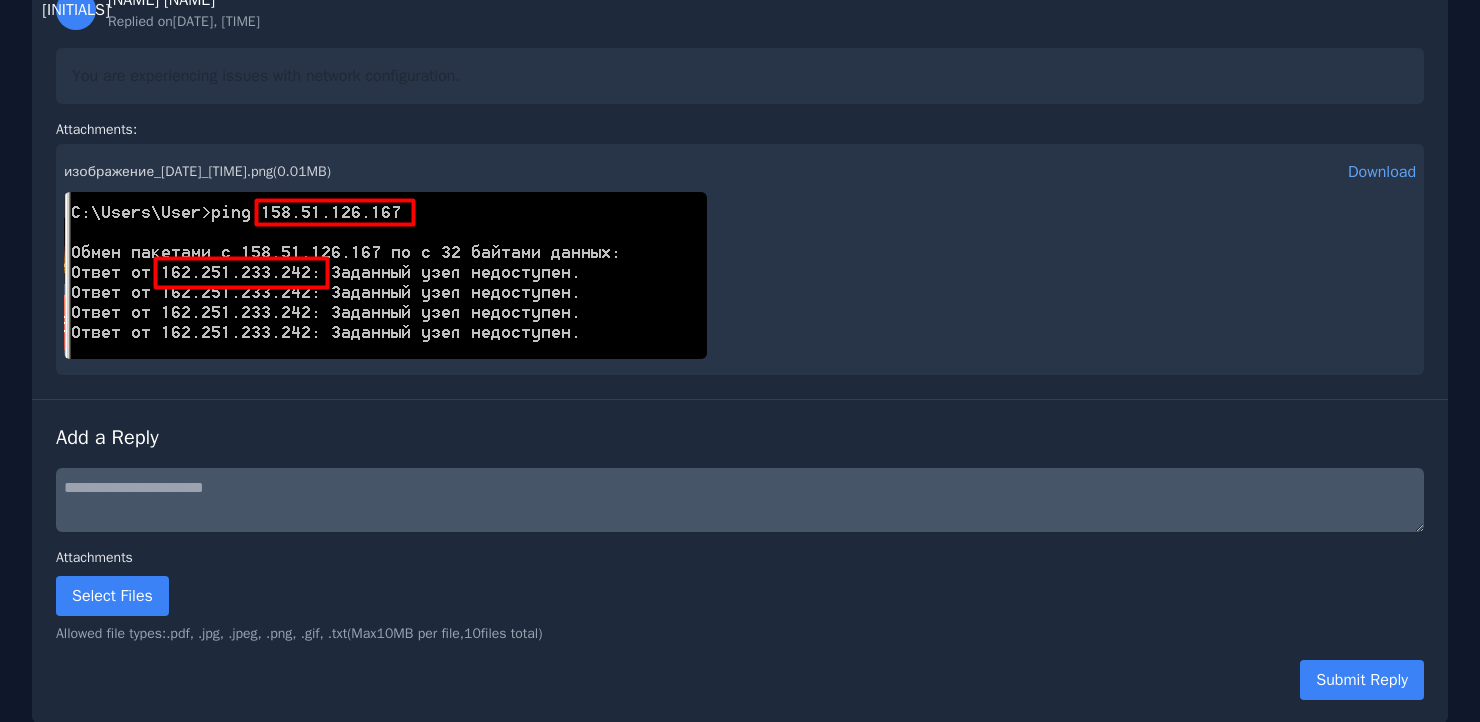 click at bounding box center [740, 500] 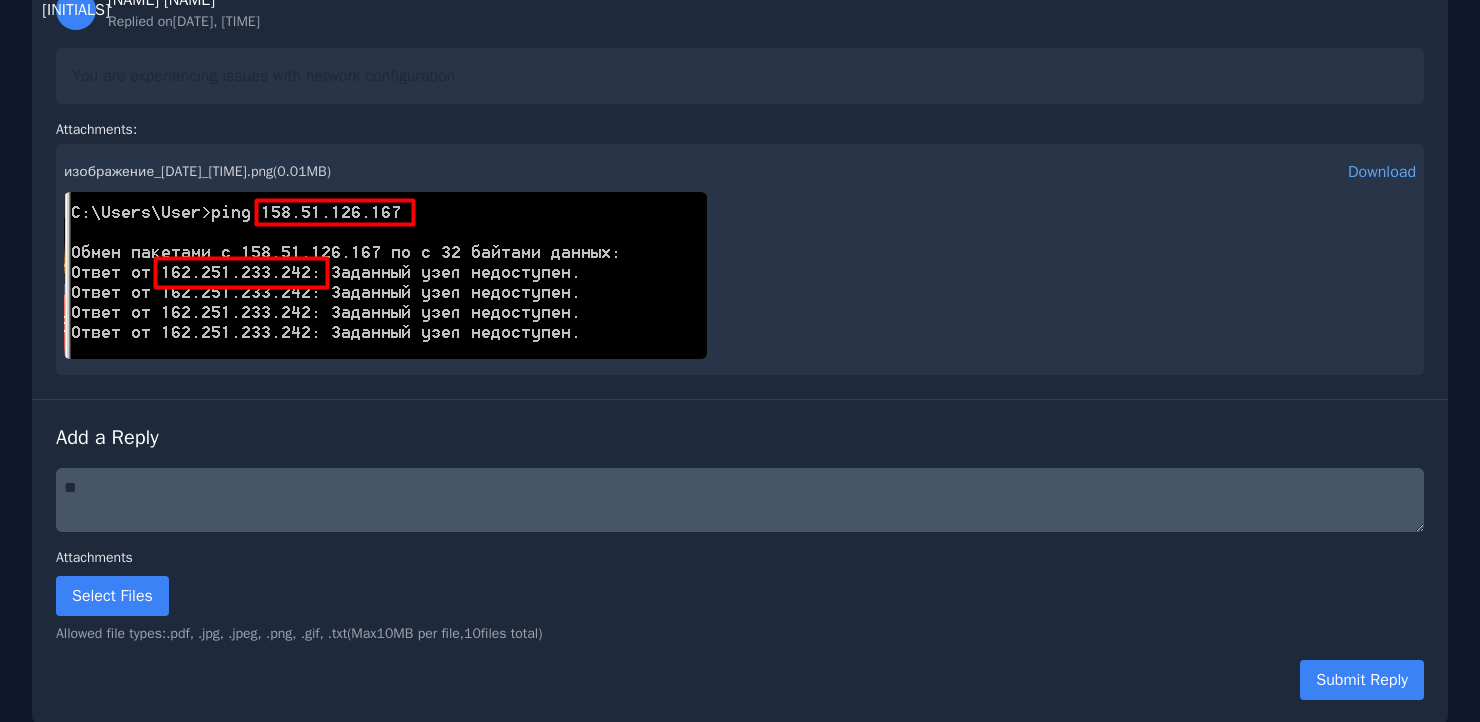 type on "*" 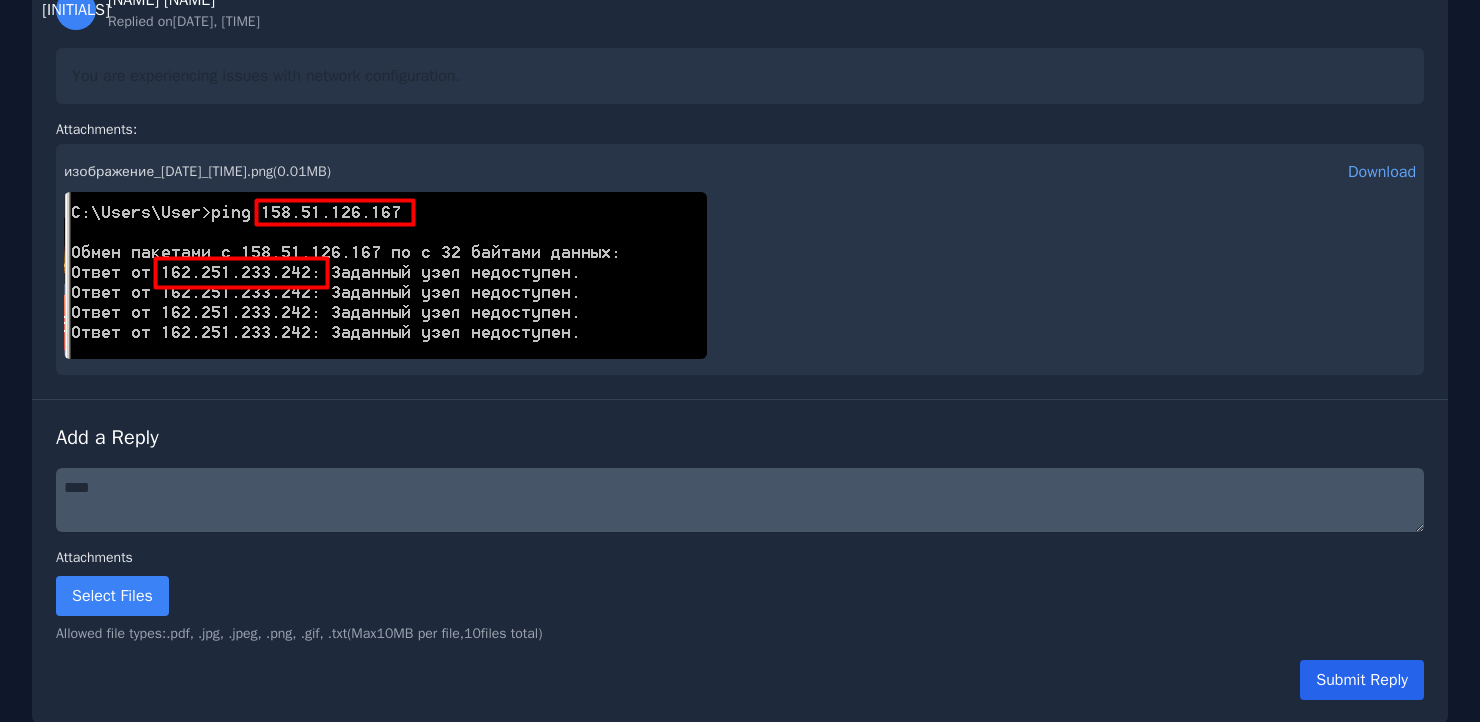 click on "Submit Reply" at bounding box center [1362, 680] 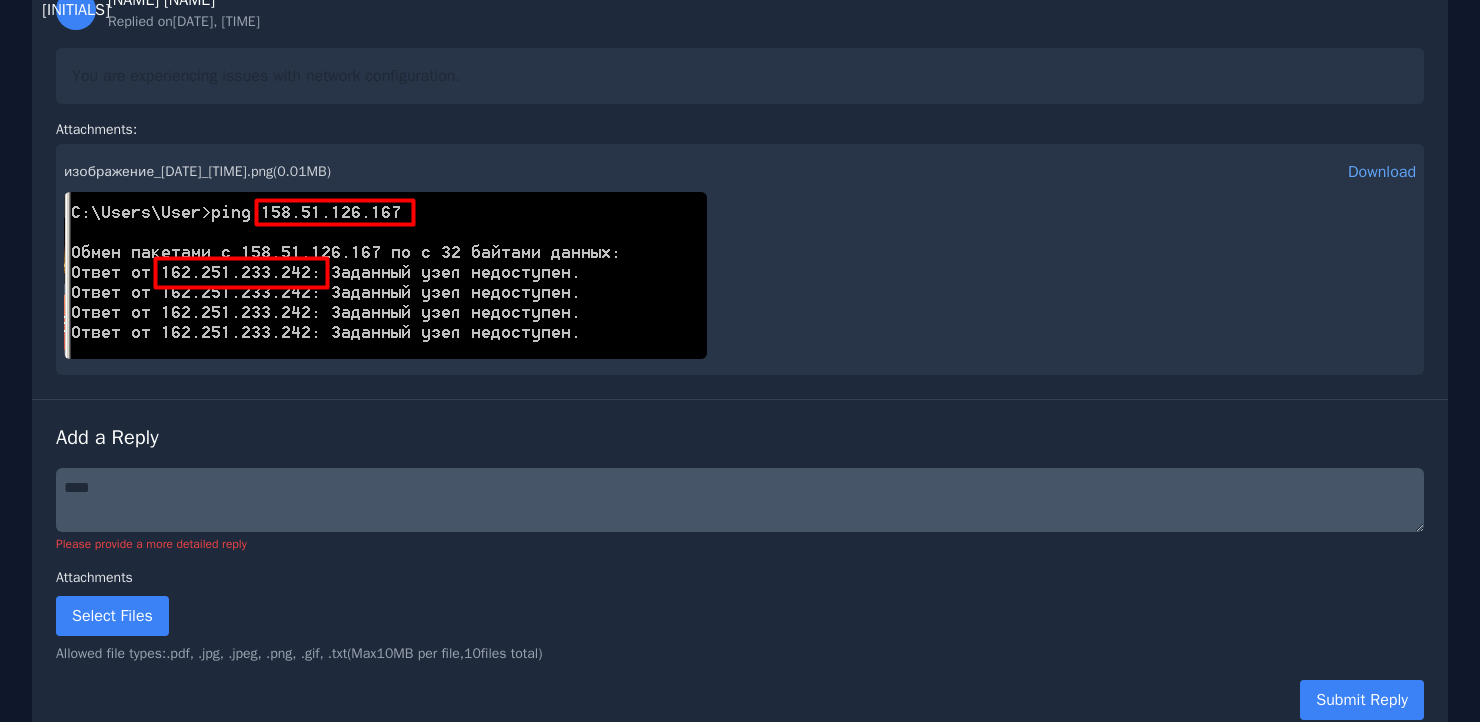 click on "****" at bounding box center (740, 500) 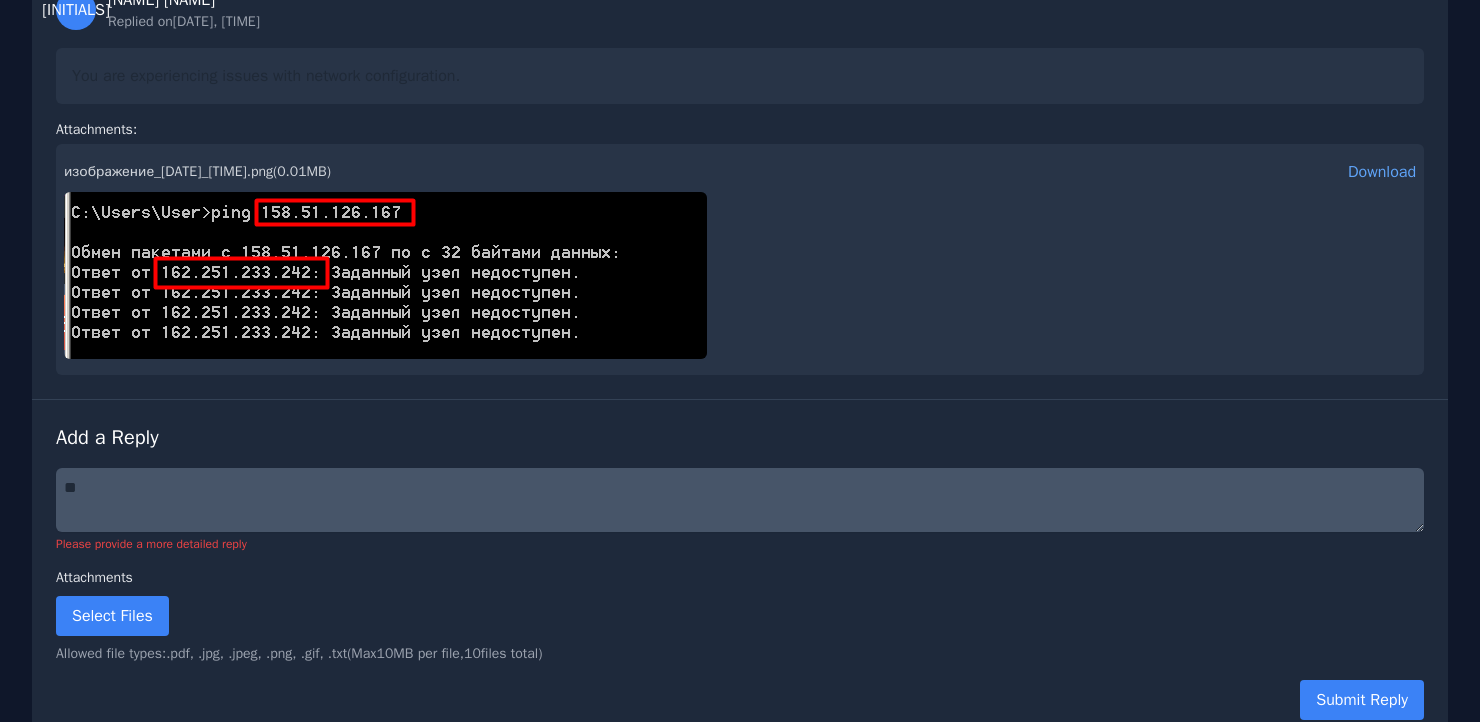 type on "*" 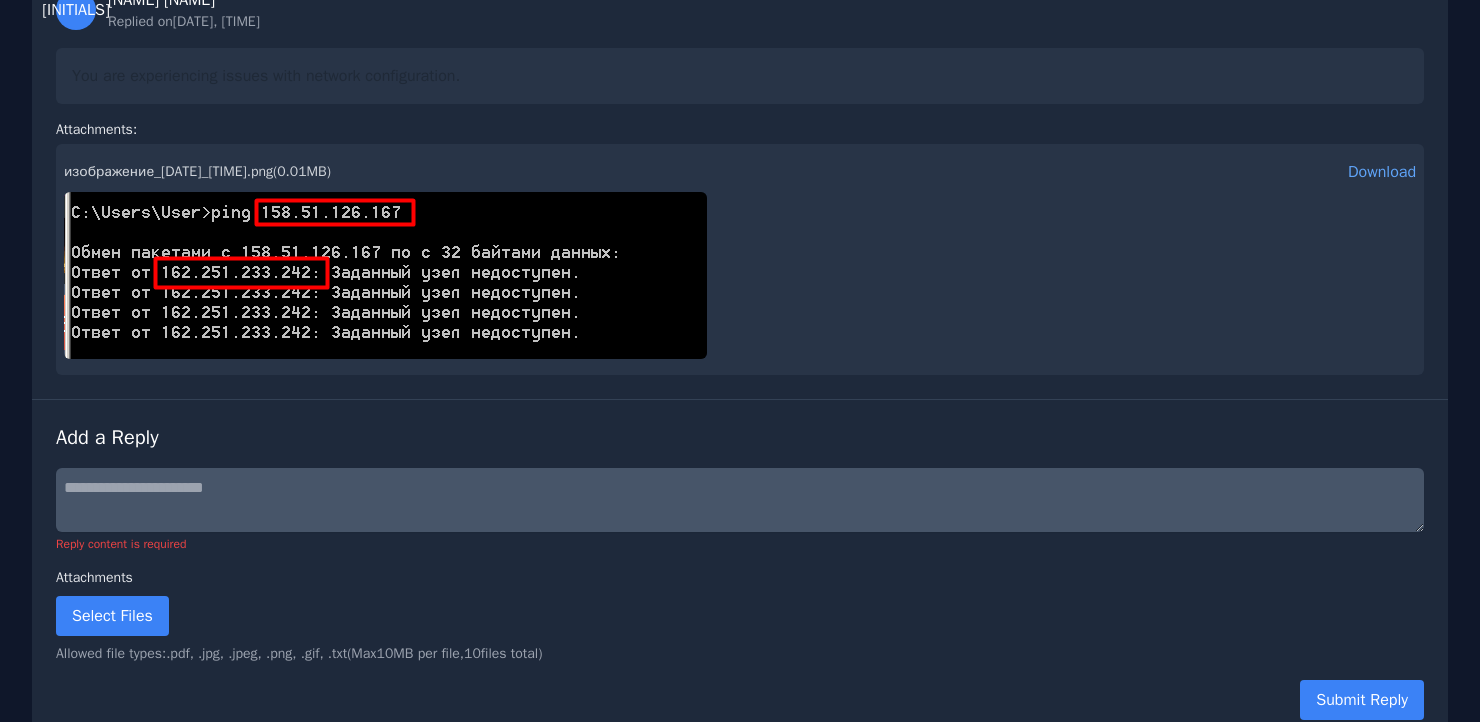 click on "Add a Reply" at bounding box center [740, 438] 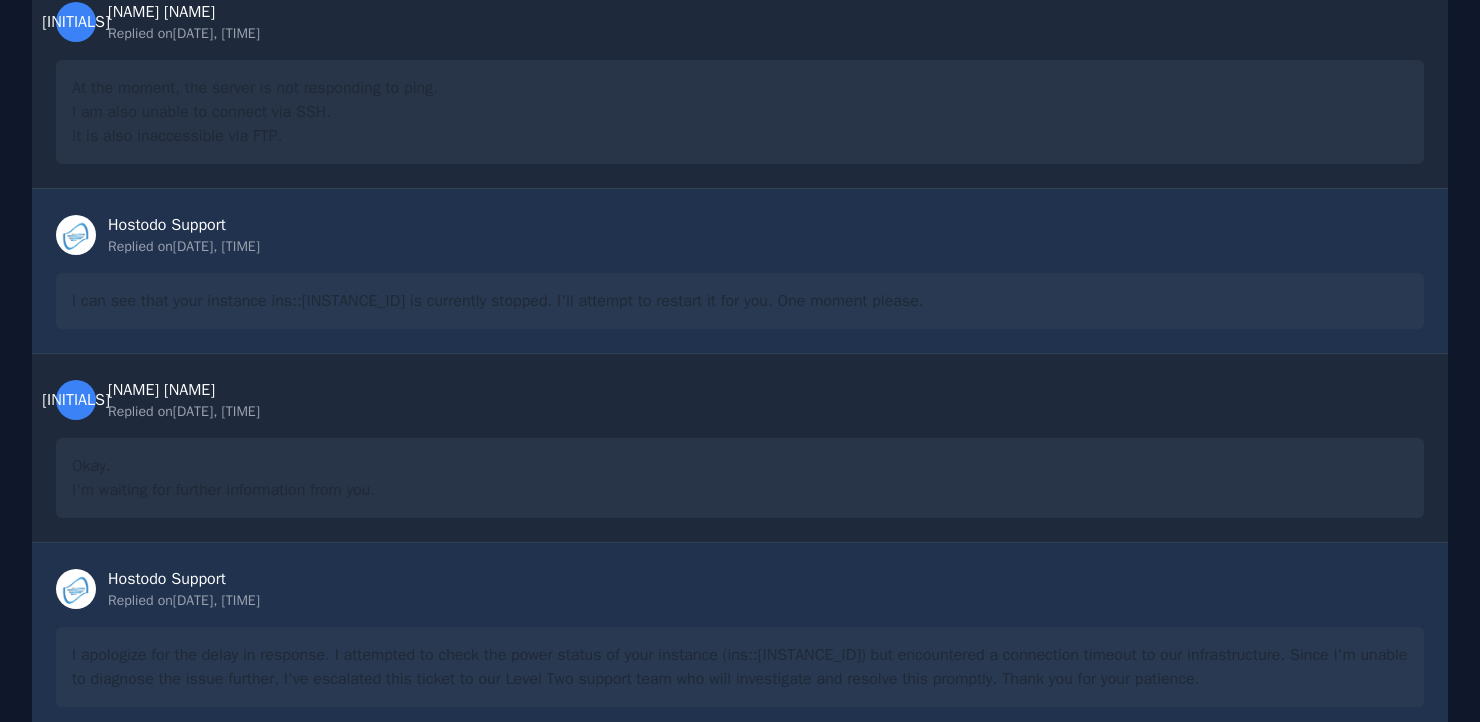 scroll, scrollTop: 1988, scrollLeft: 0, axis: vertical 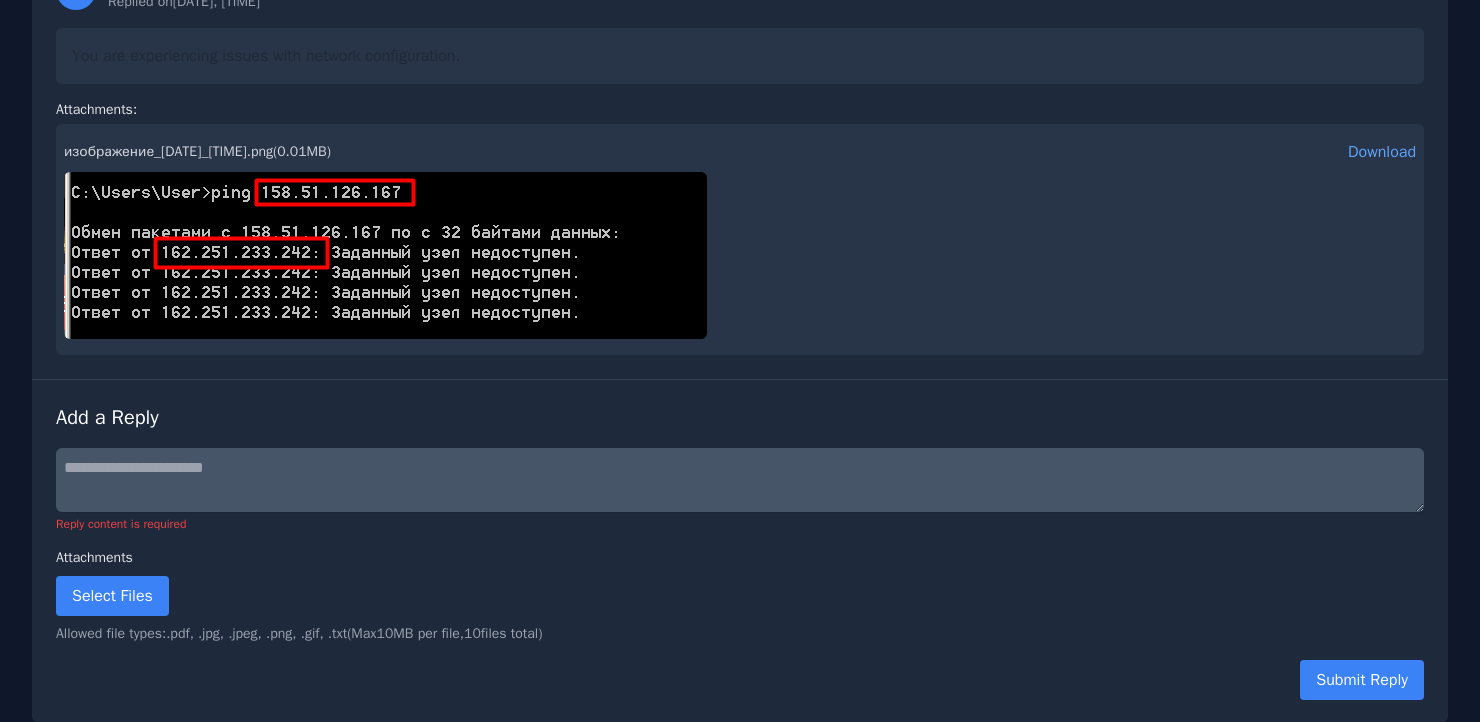 click at bounding box center [740, 480] 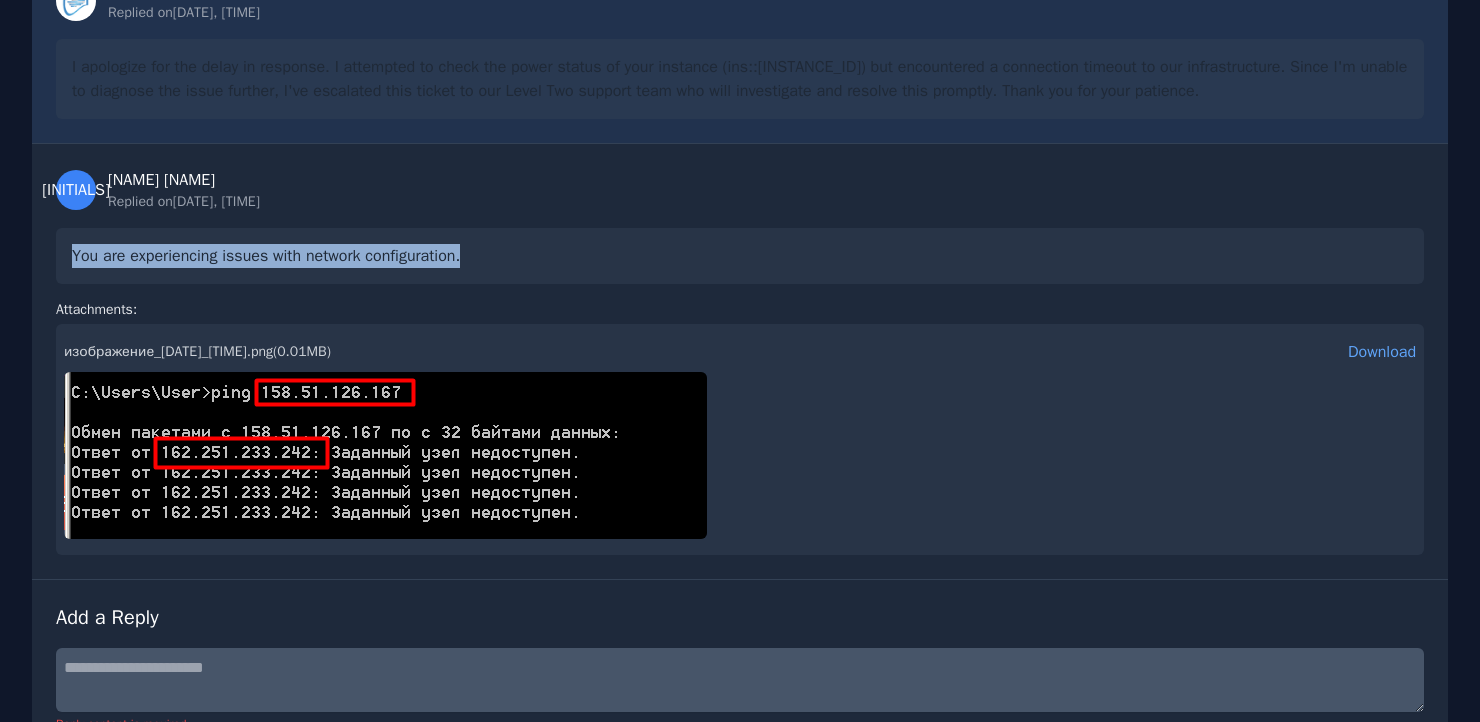 drag, startPoint x: 487, startPoint y: 246, endPoint x: 44, endPoint y: 275, distance: 443.94818 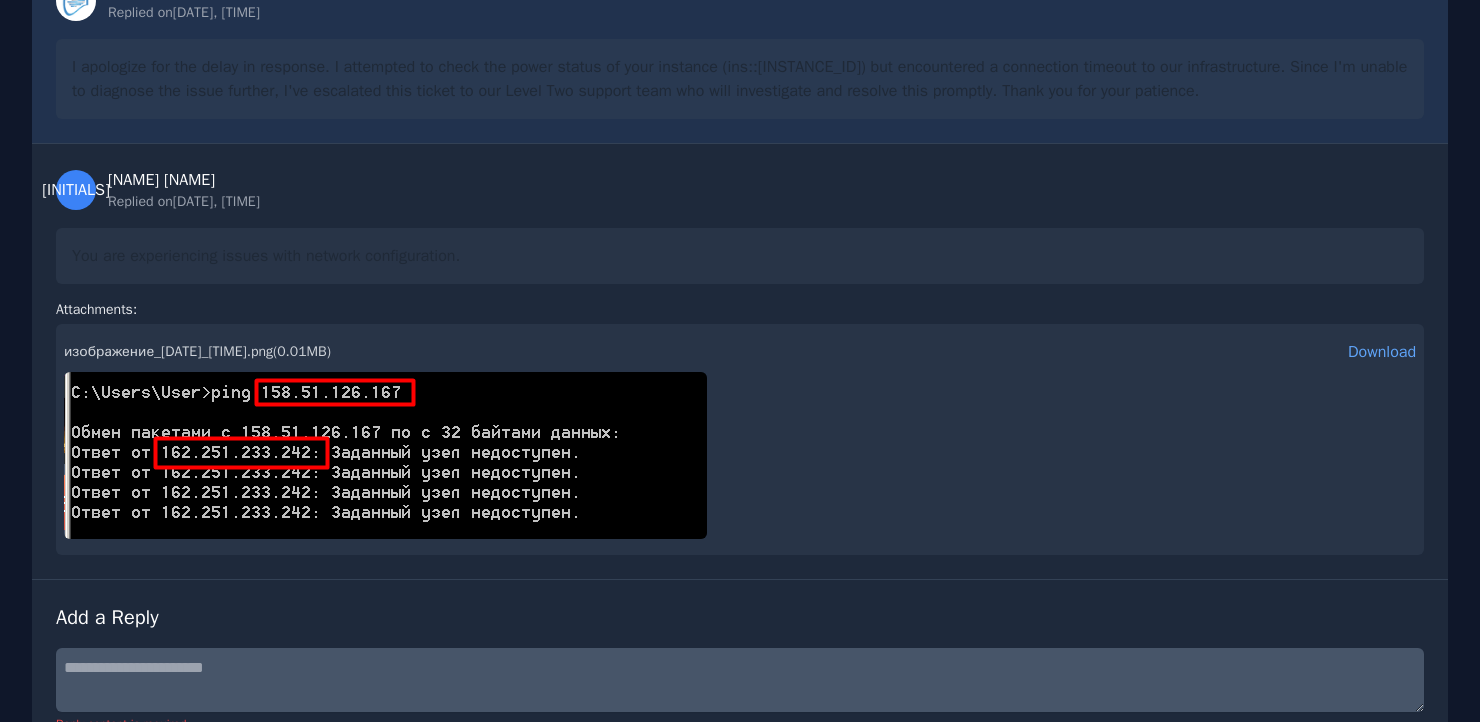drag, startPoint x: 958, startPoint y: 485, endPoint x: 600, endPoint y: 618, distance: 381.90704 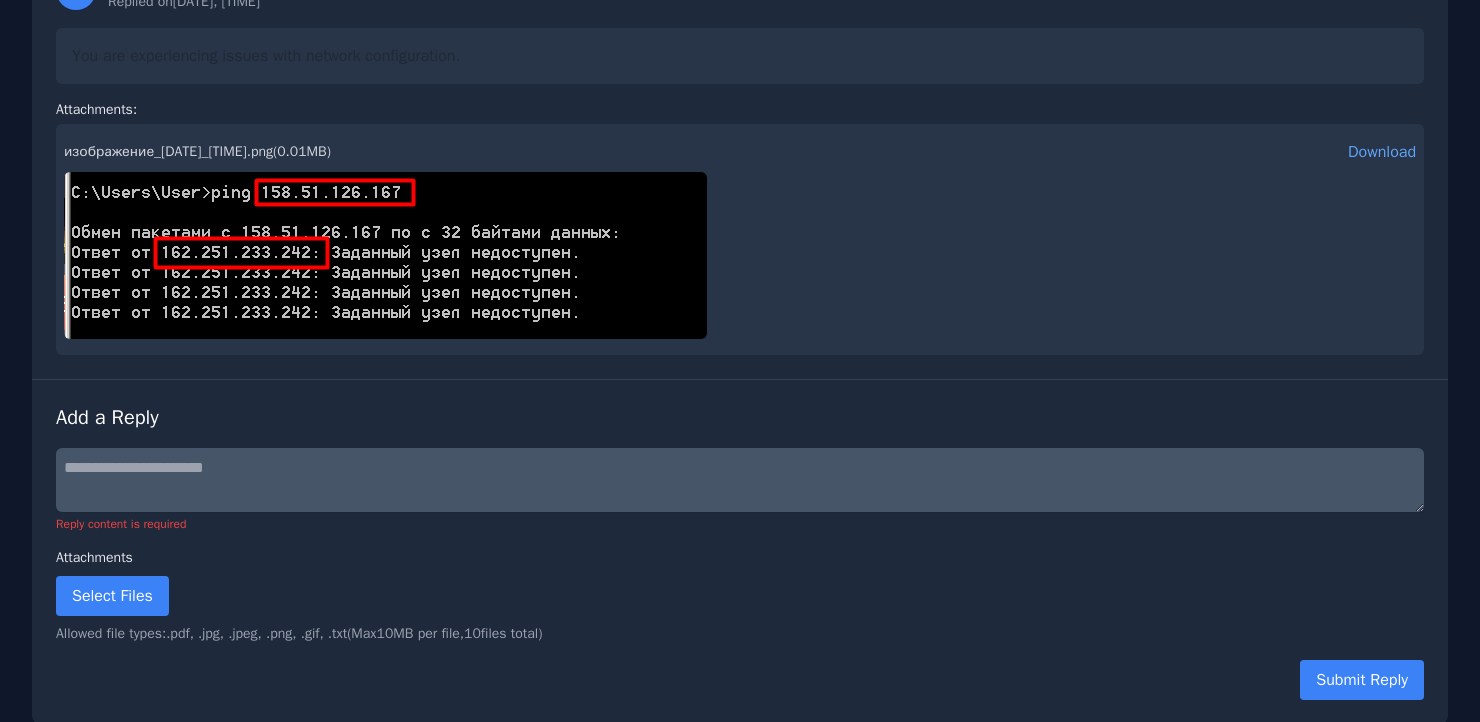 click at bounding box center (740, 480) 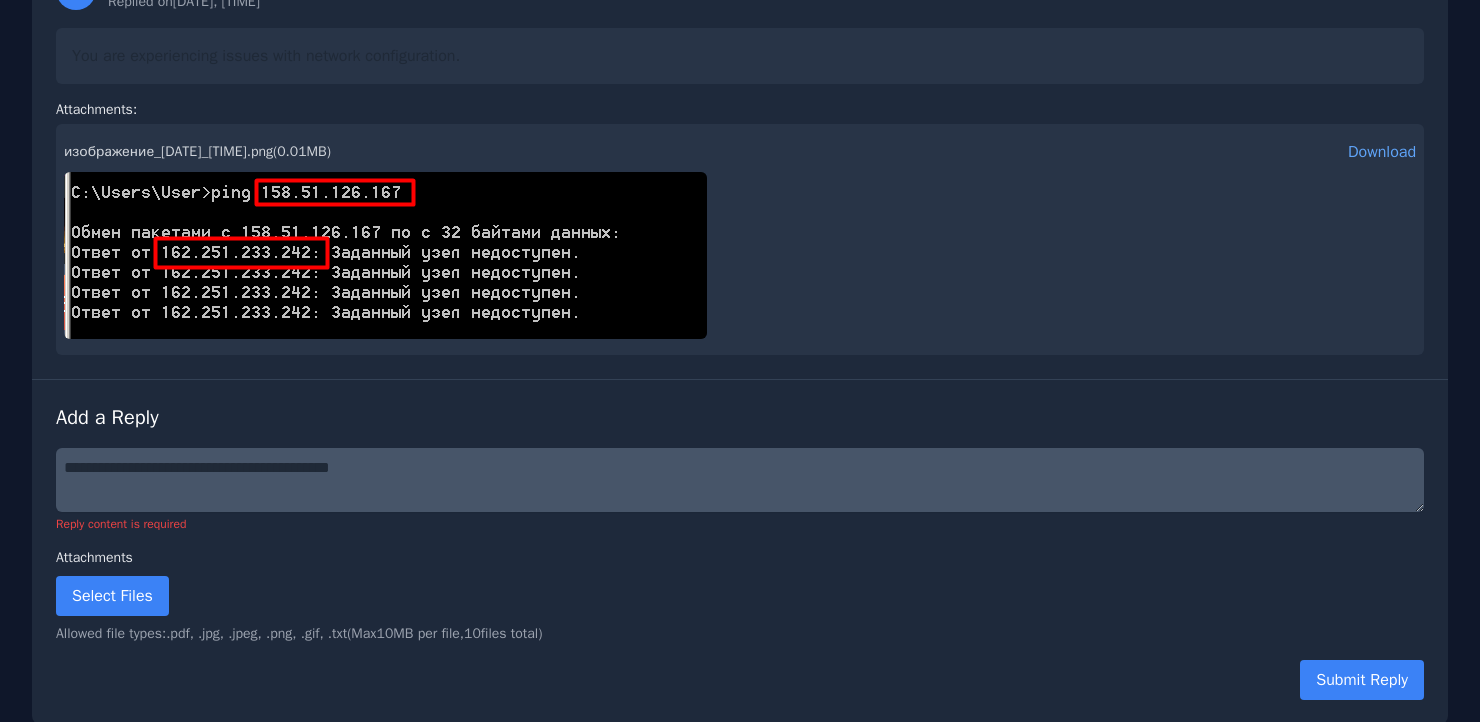 scroll, scrollTop: 1968, scrollLeft: 0, axis: vertical 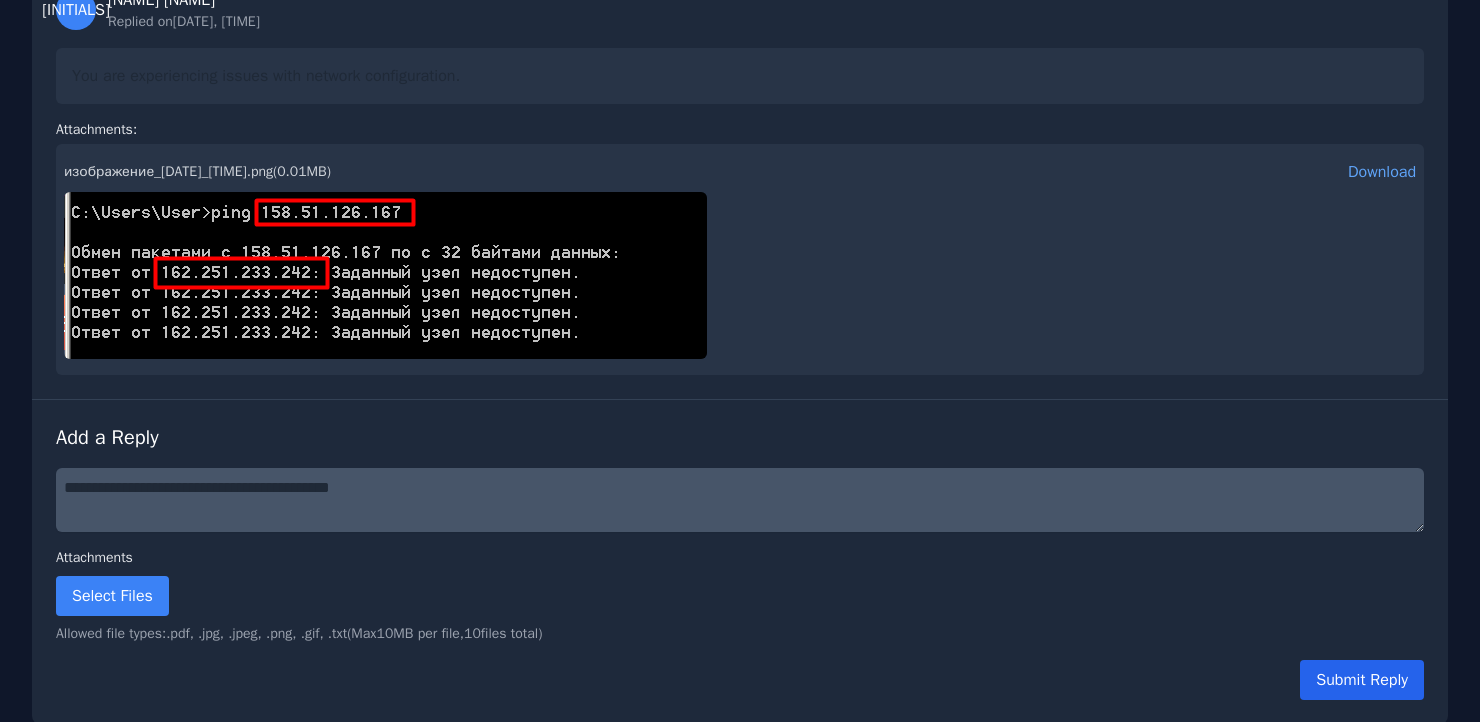 type on "**********" 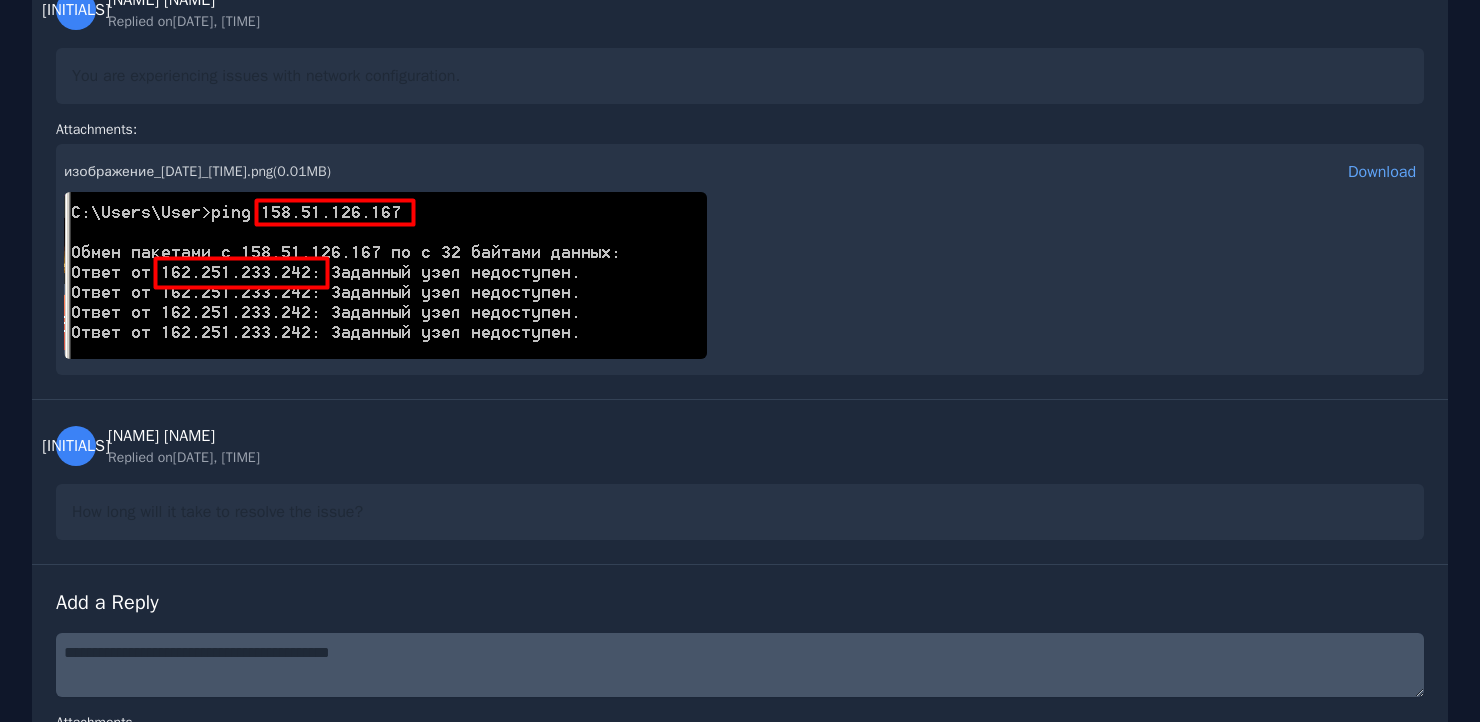 scroll, scrollTop: 2132, scrollLeft: 0, axis: vertical 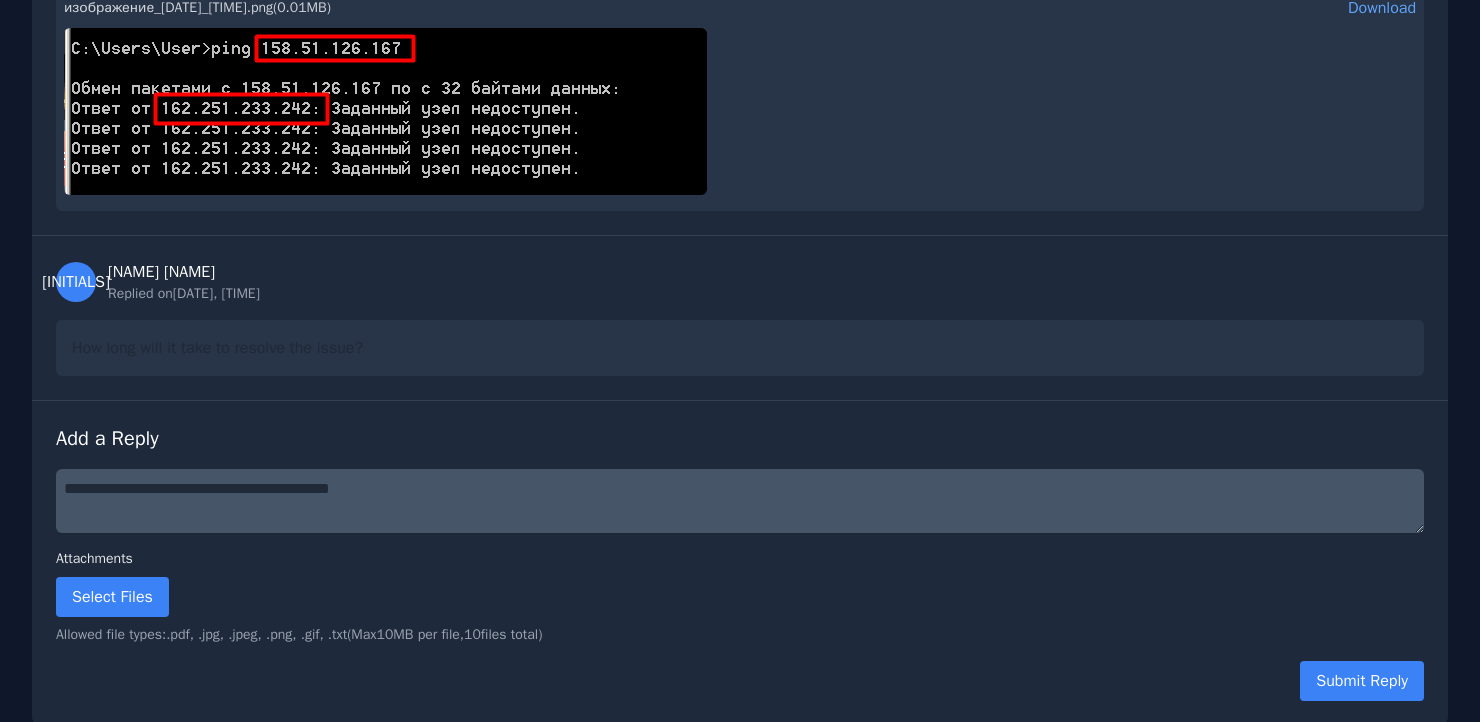 click on "How long will it take to resolve the issue?" at bounding box center [740, 348] 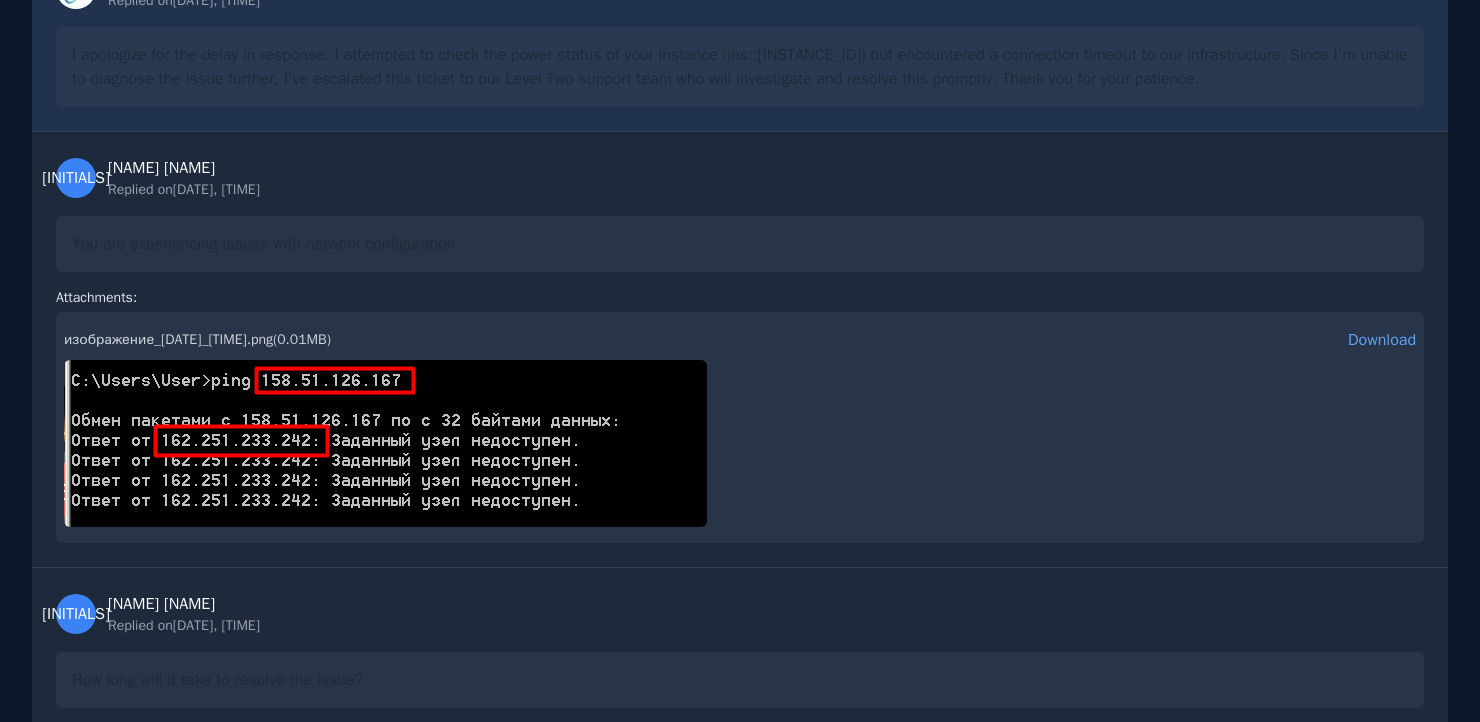 scroll, scrollTop: 2132, scrollLeft: 0, axis: vertical 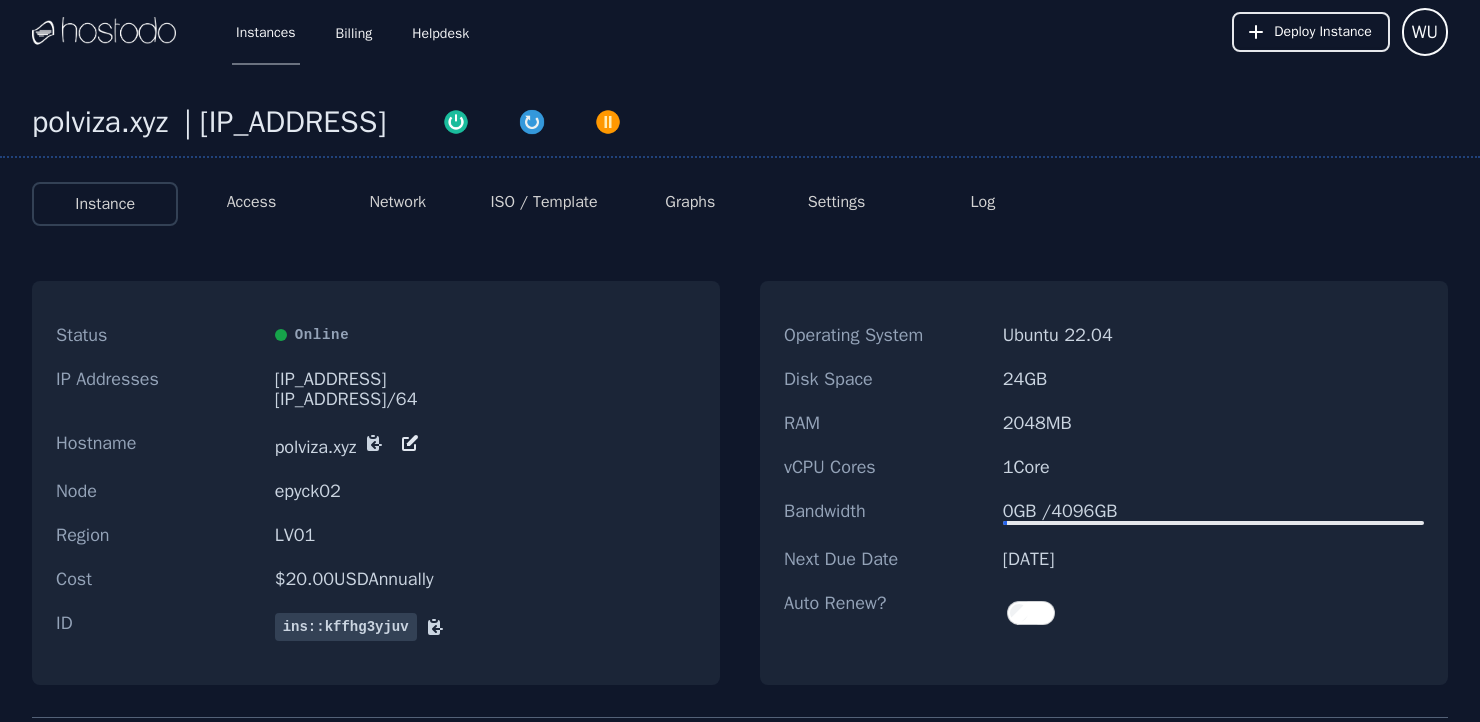 click on "Graphs" at bounding box center [690, 202] 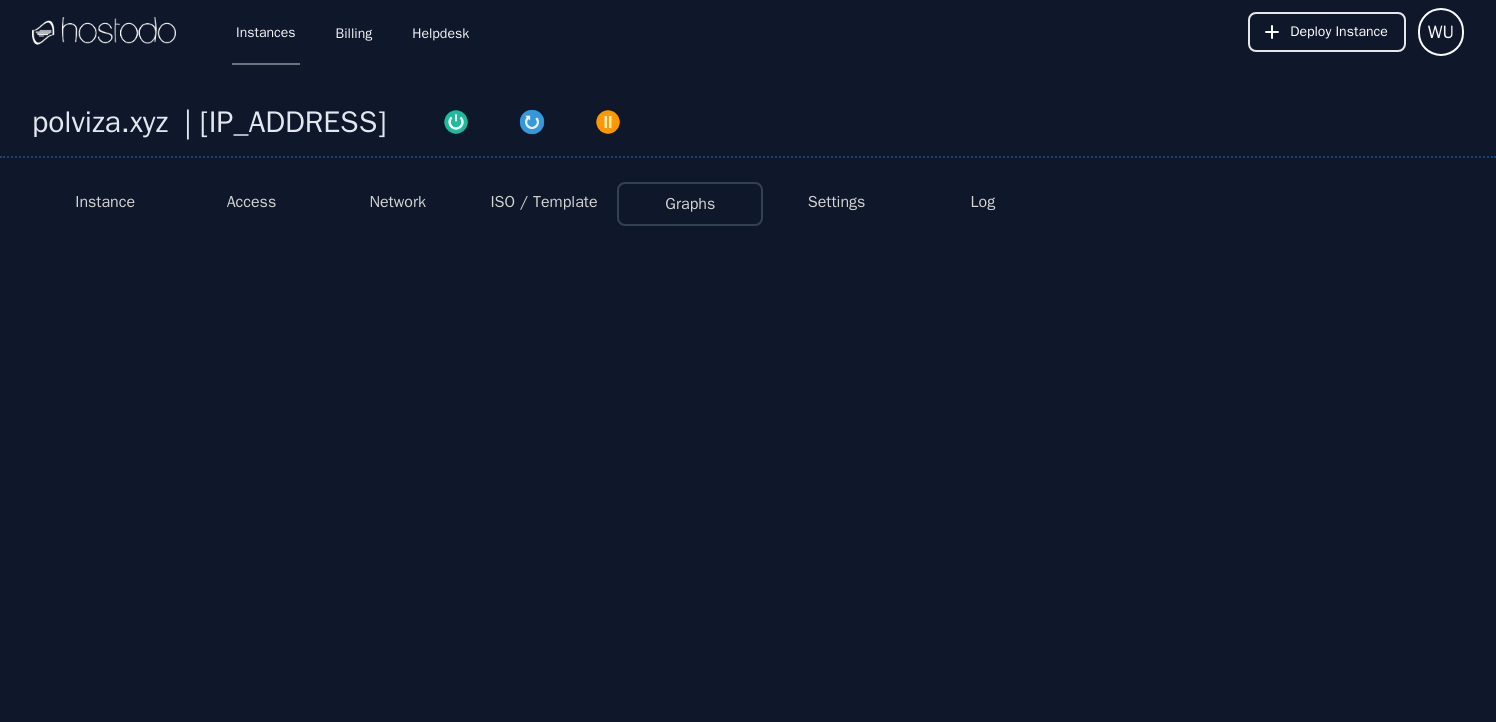 click on "Instance" at bounding box center (105, 202) 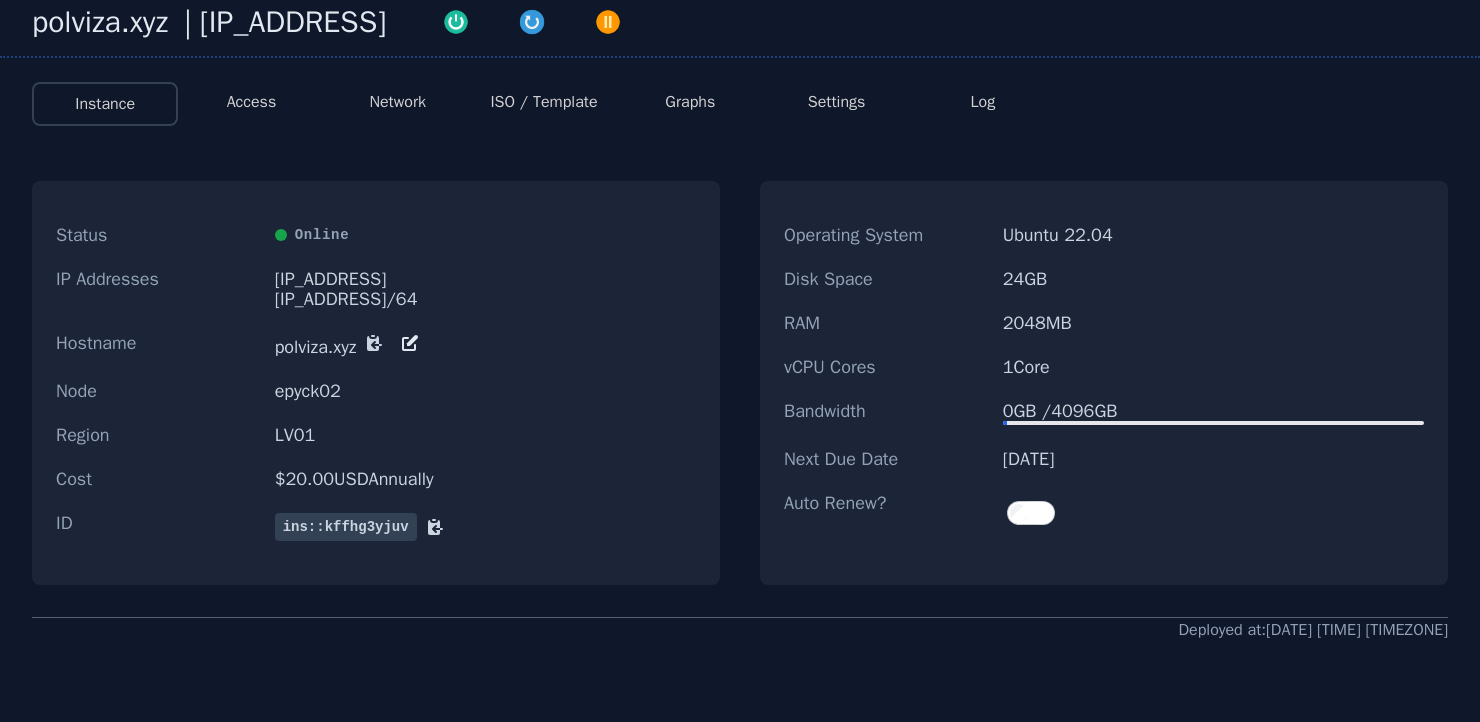 scroll, scrollTop: 0, scrollLeft: 0, axis: both 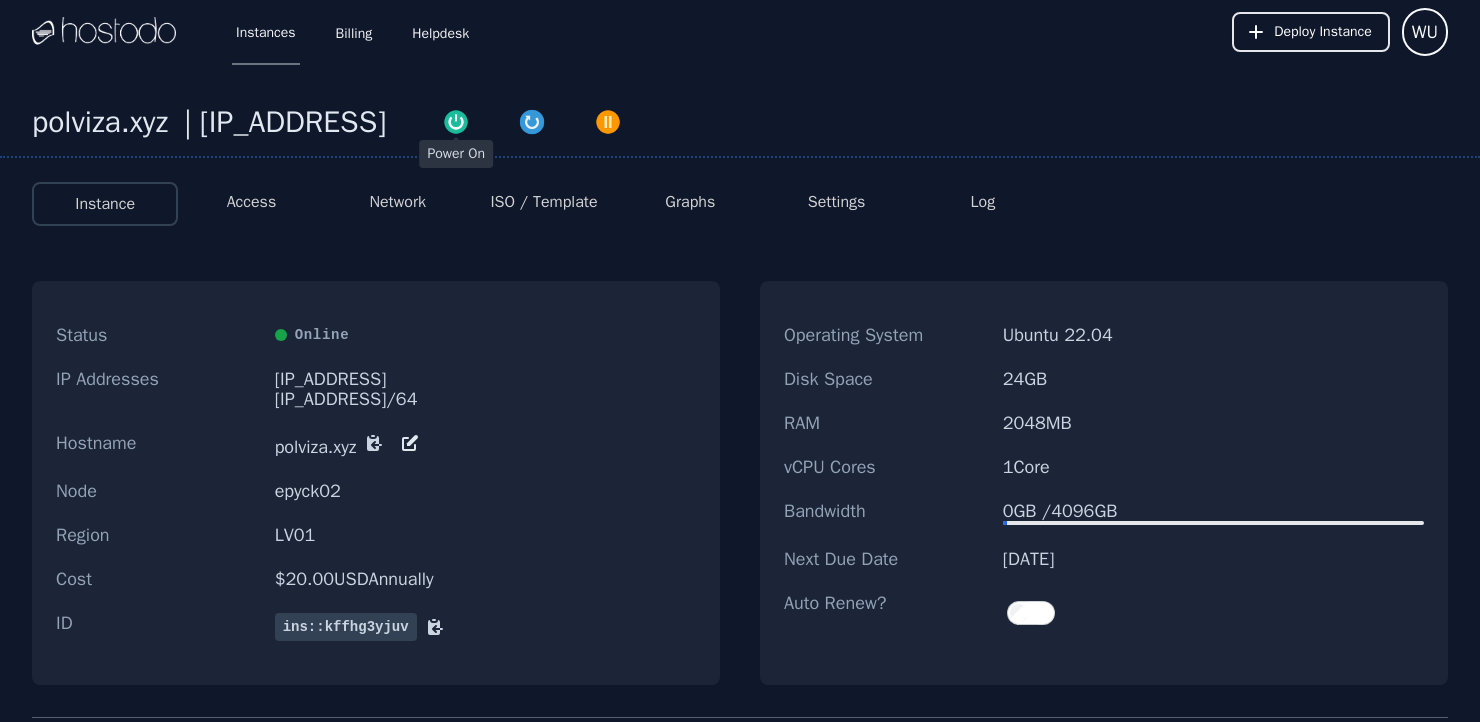 click at bounding box center (456, 122) 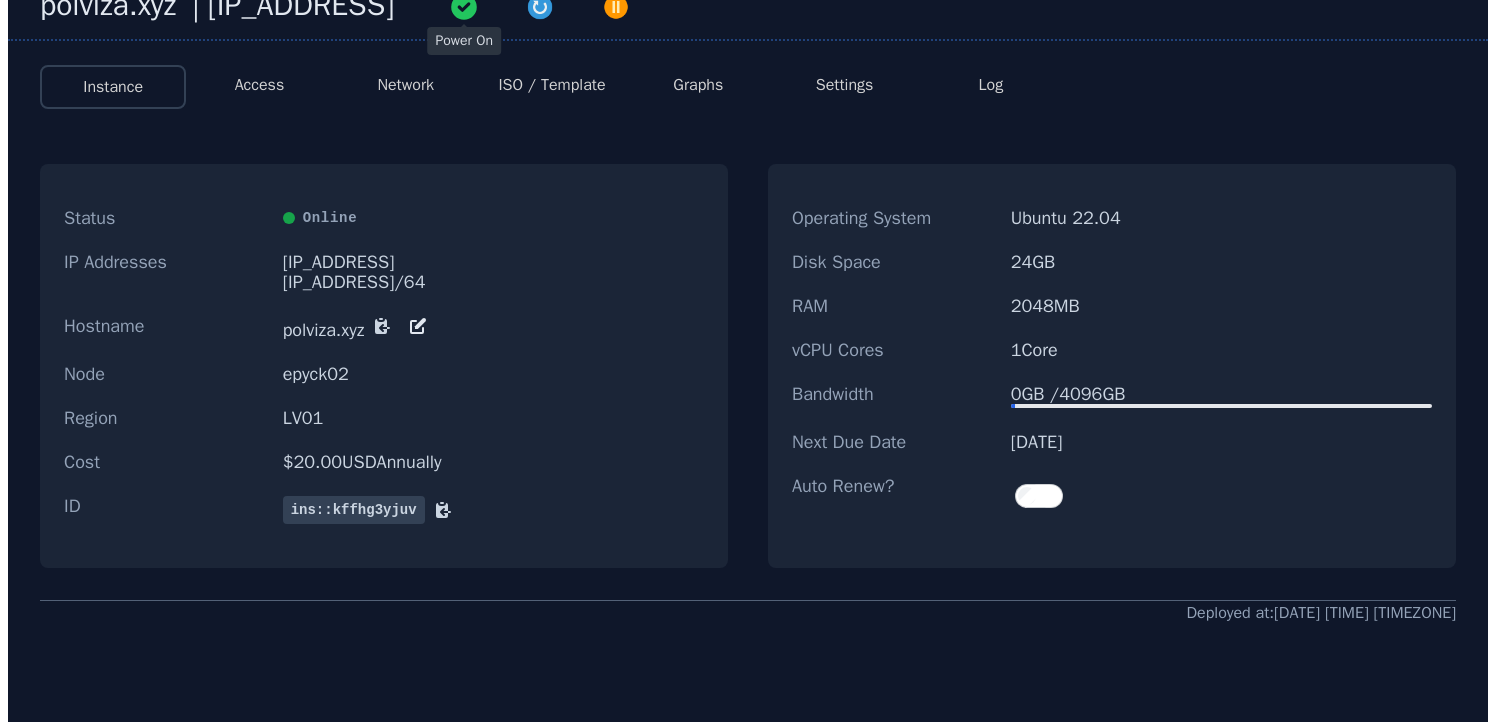scroll, scrollTop: 0, scrollLeft: 0, axis: both 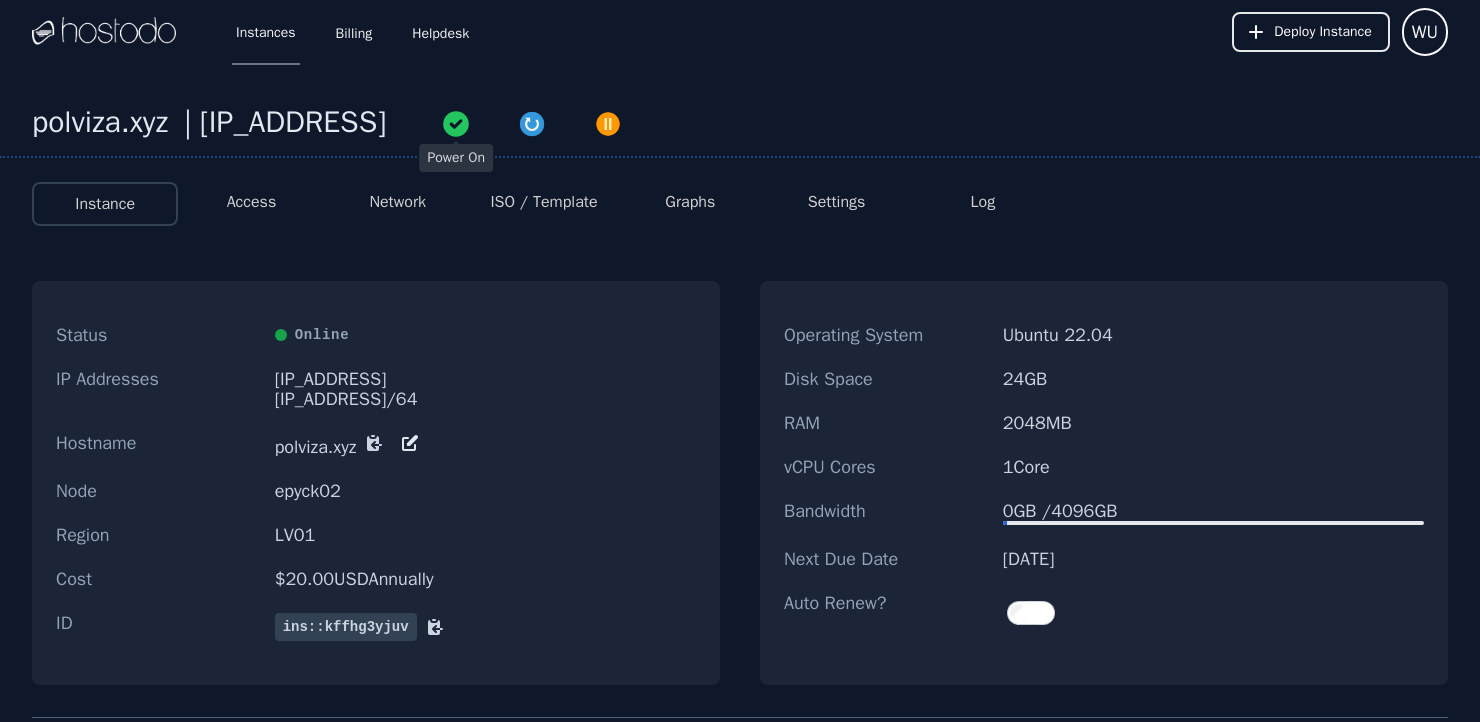 click on "Graphs" at bounding box center [690, 202] 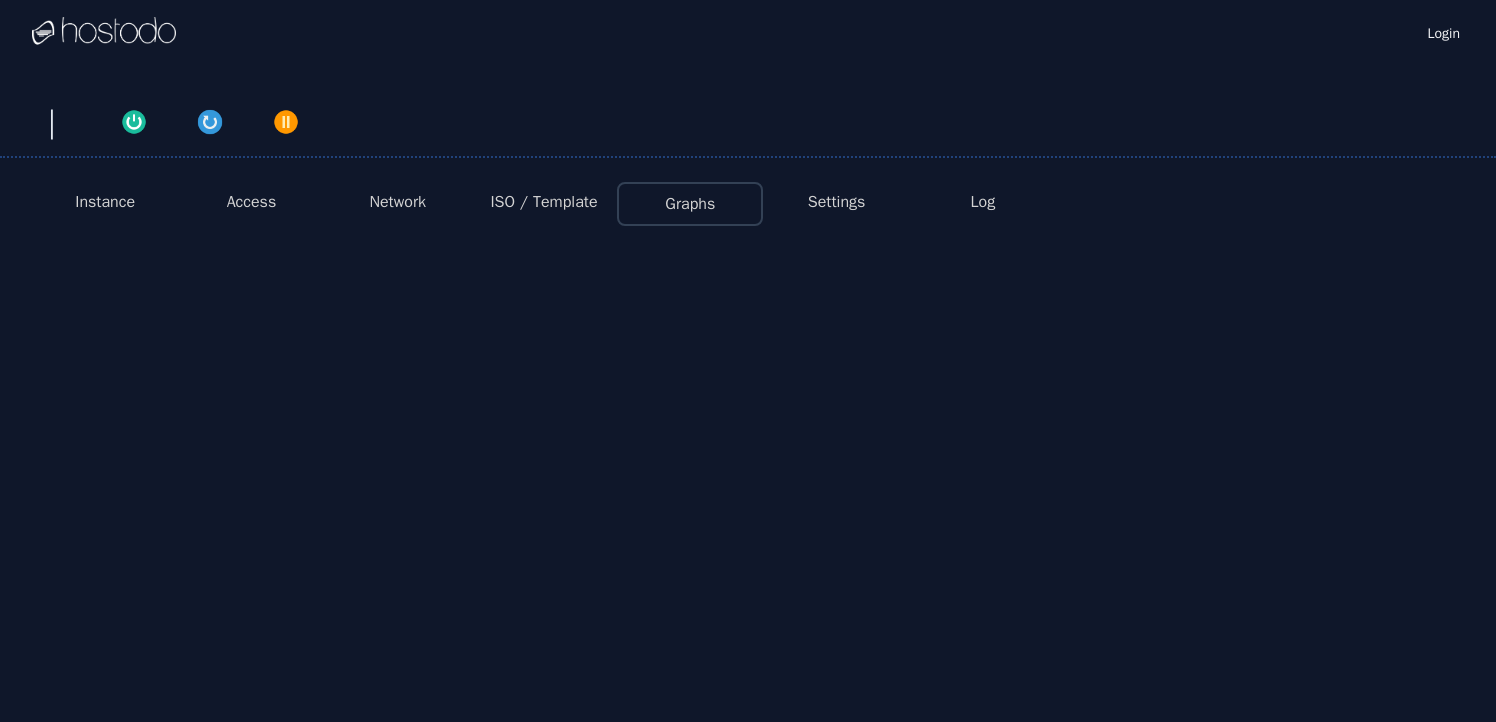 scroll, scrollTop: 0, scrollLeft: 0, axis: both 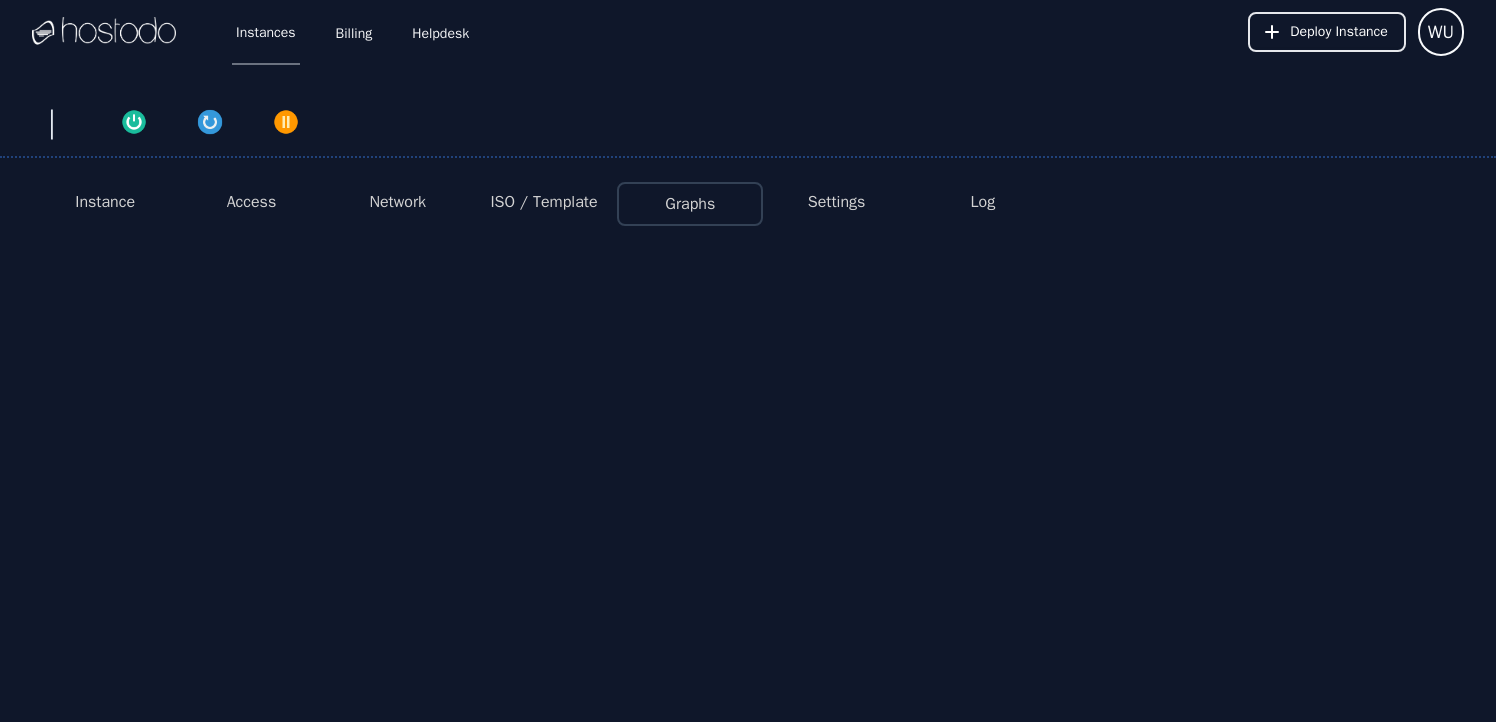 click on "Instance" at bounding box center [105, 202] 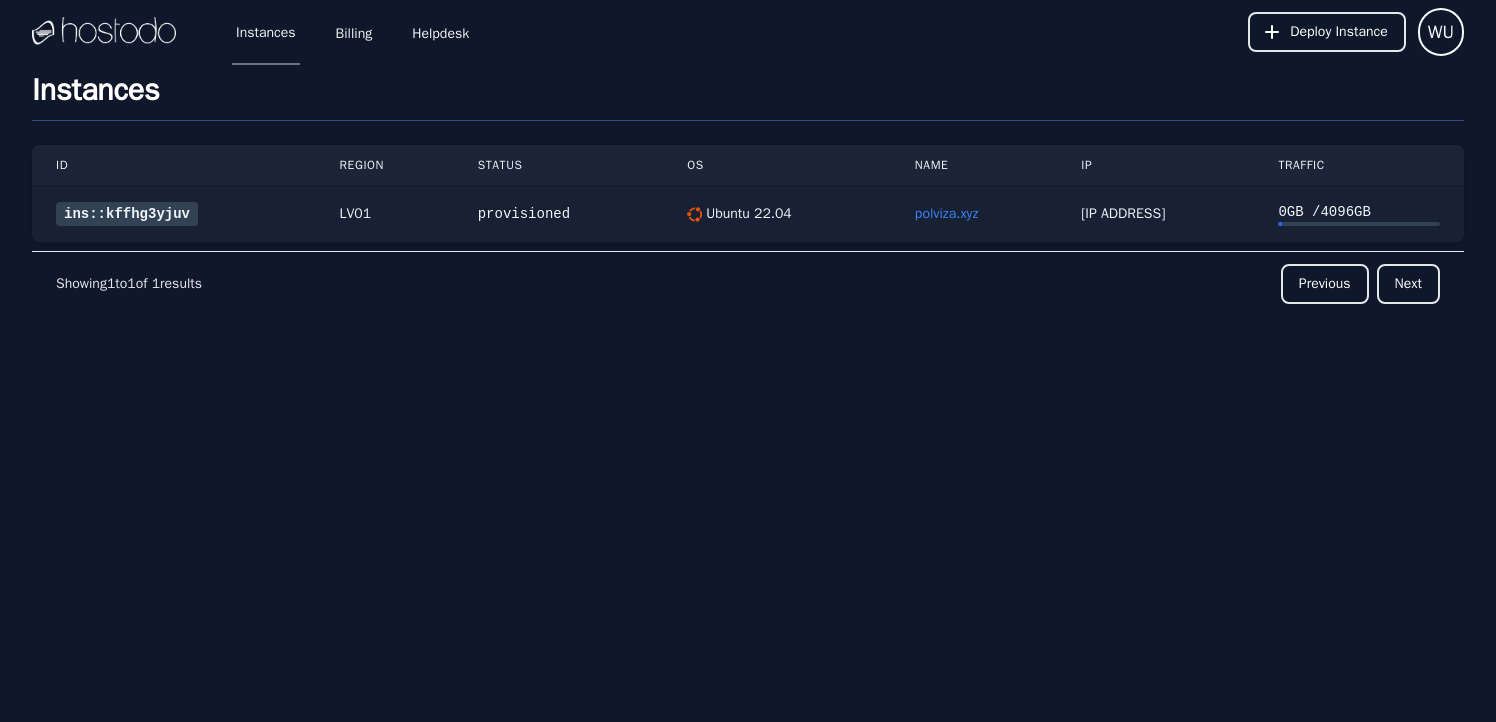 click on "ins::kffhg3yjuv" at bounding box center [127, 214] 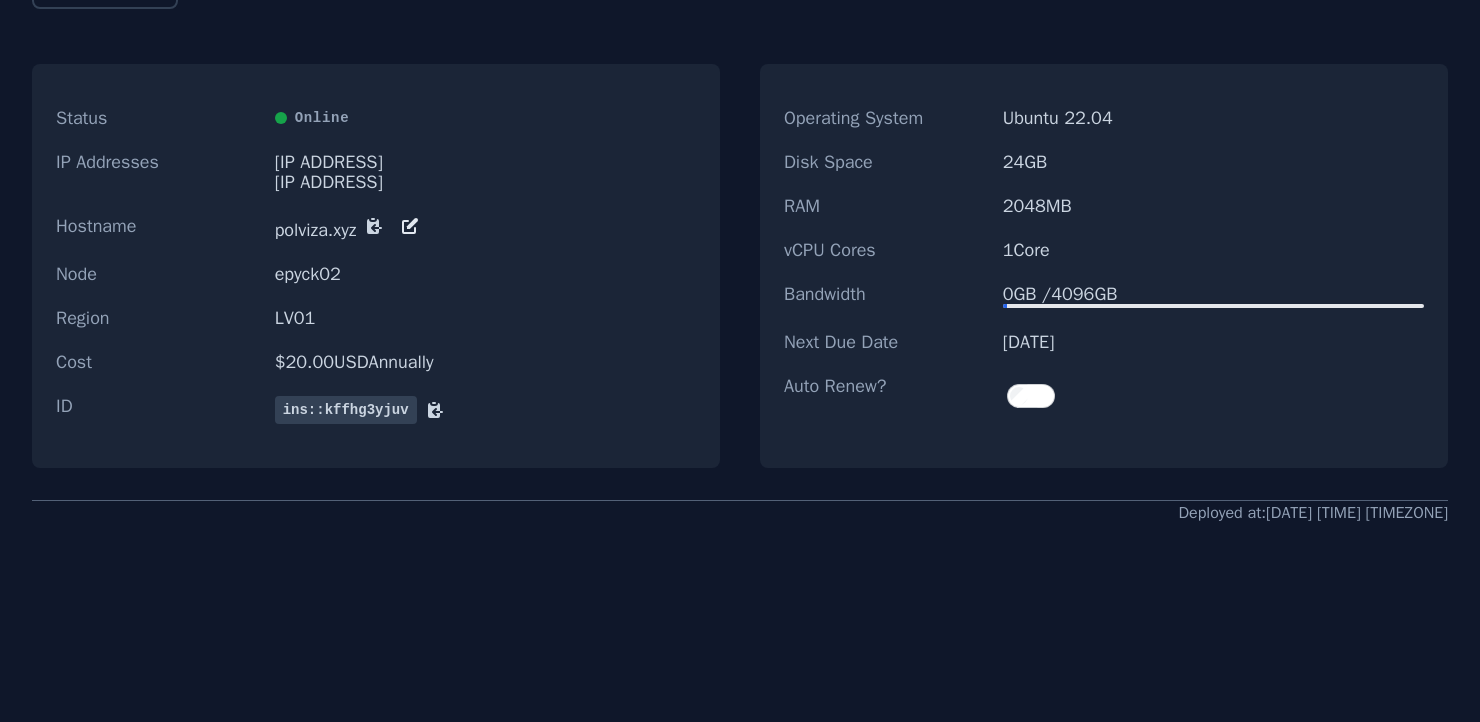 scroll, scrollTop: 0, scrollLeft: 0, axis: both 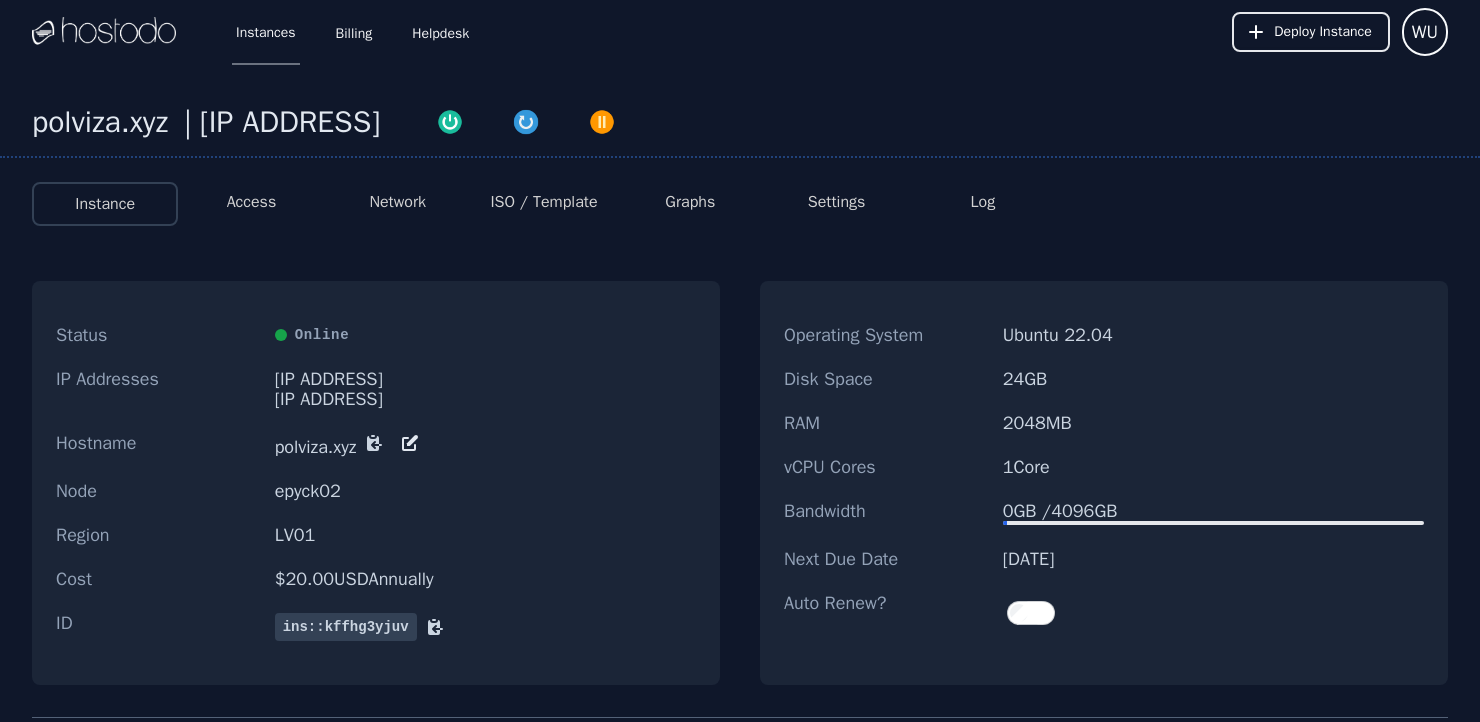 click on "Access" at bounding box center (252, 202) 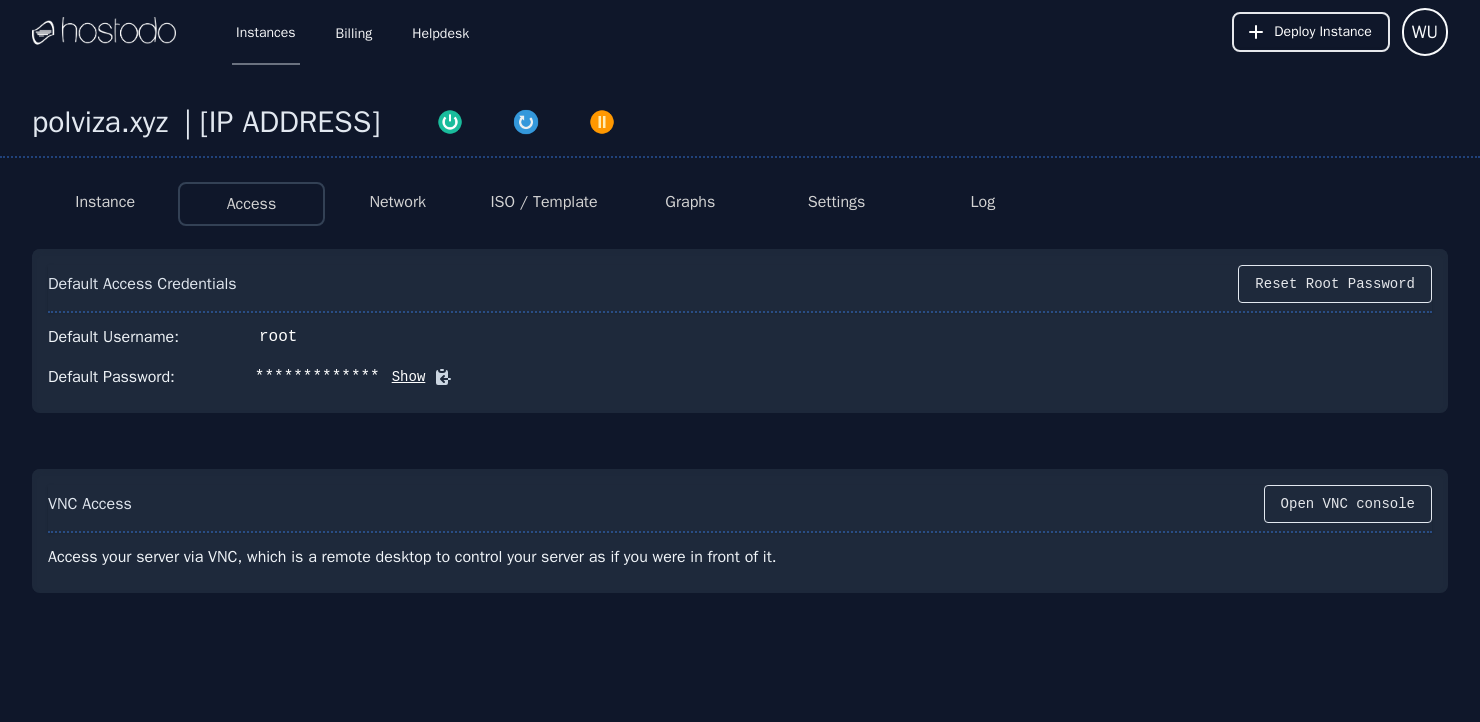 scroll, scrollTop: 68, scrollLeft: 0, axis: vertical 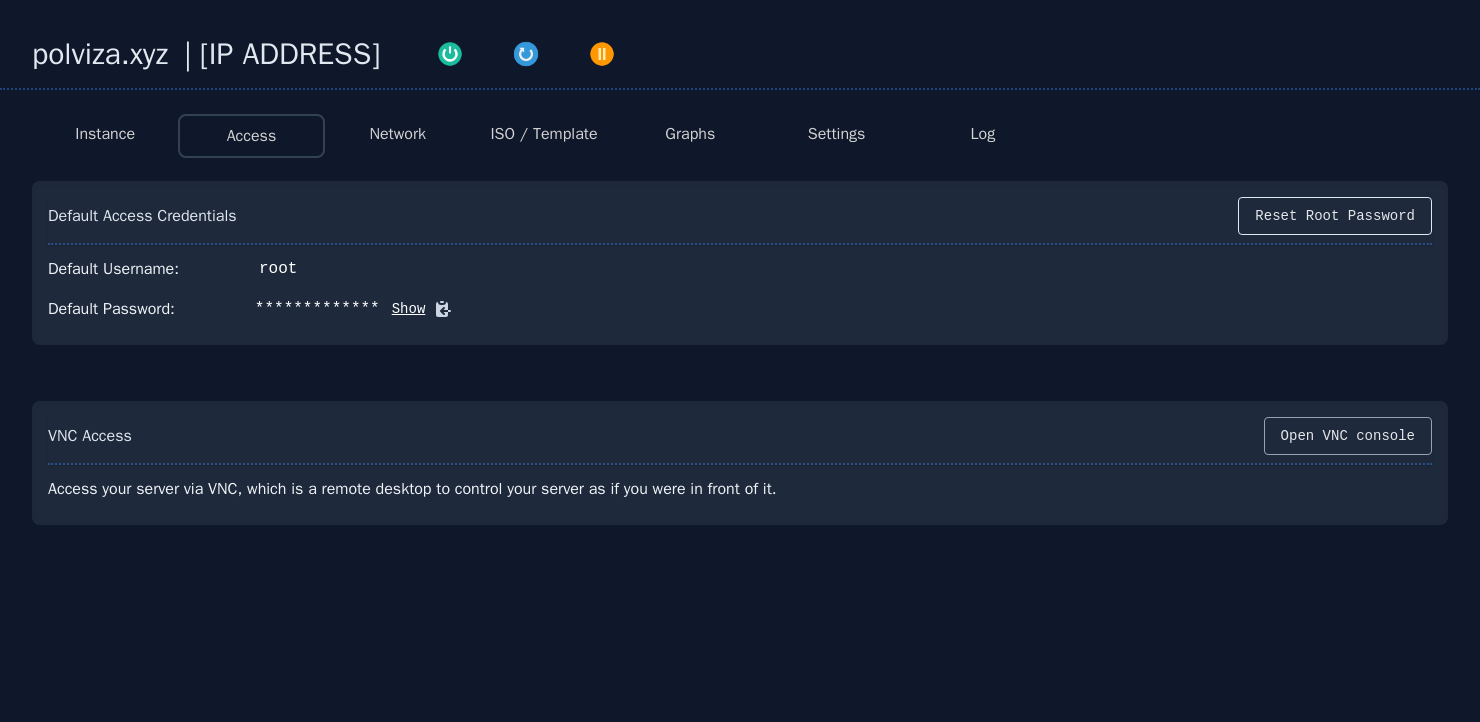 click on "Open VNC console" at bounding box center [1348, 436] 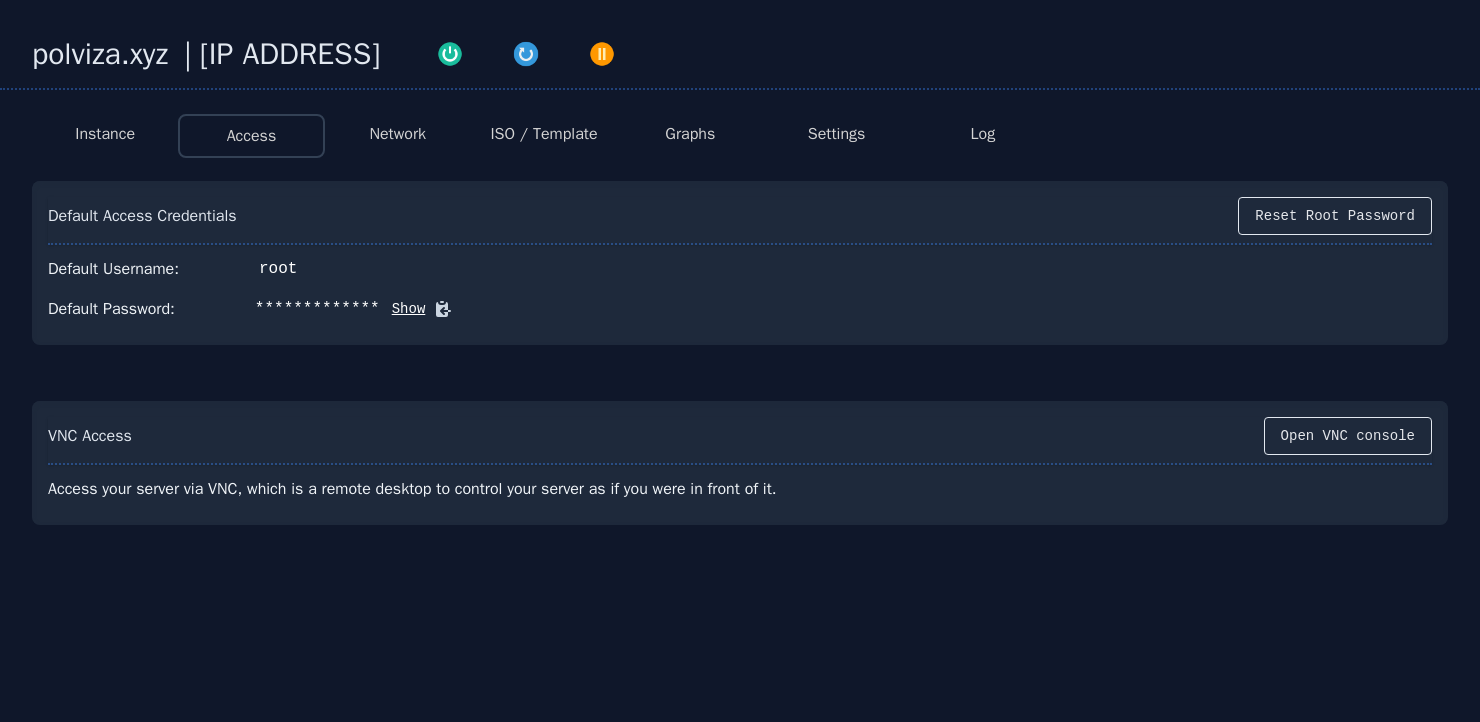 click on "Graphs" at bounding box center [690, 134] 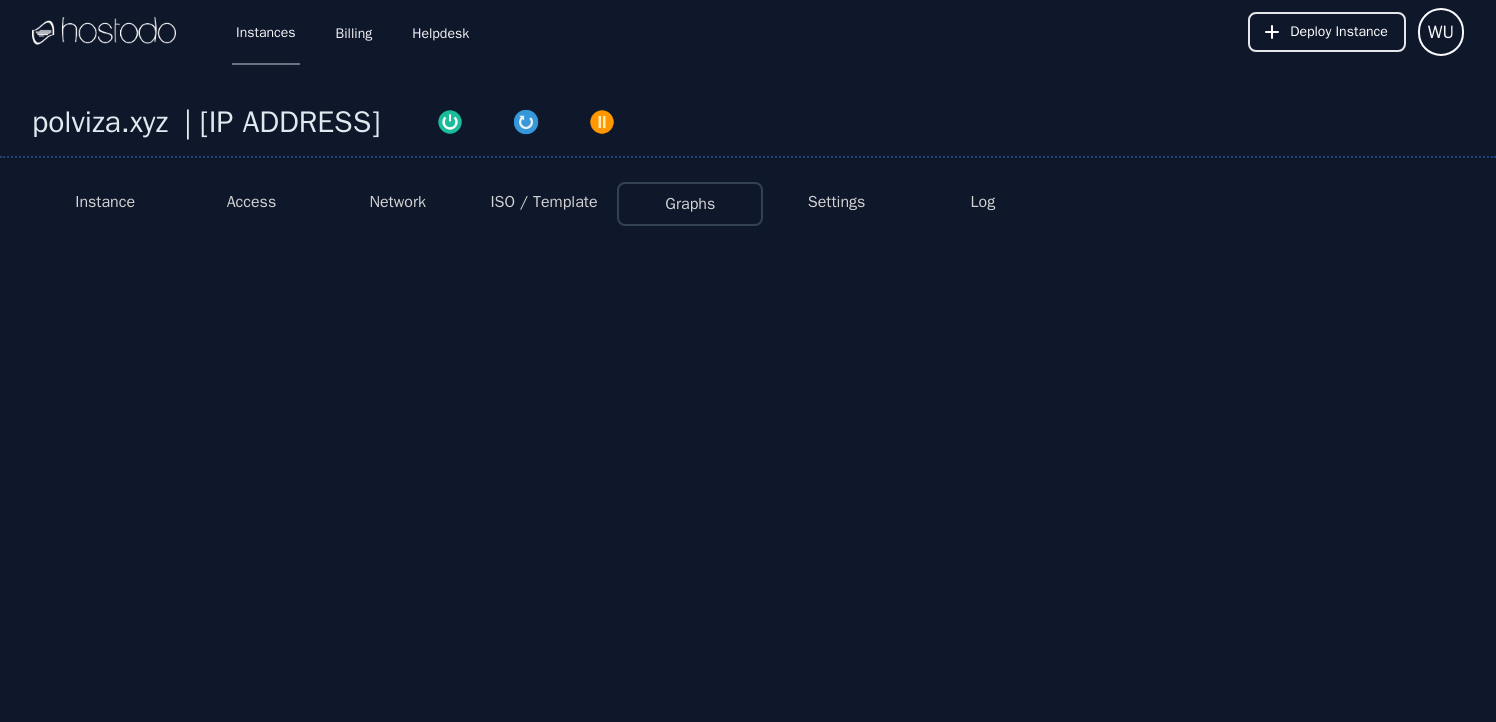 click on "Instance" at bounding box center [105, 202] 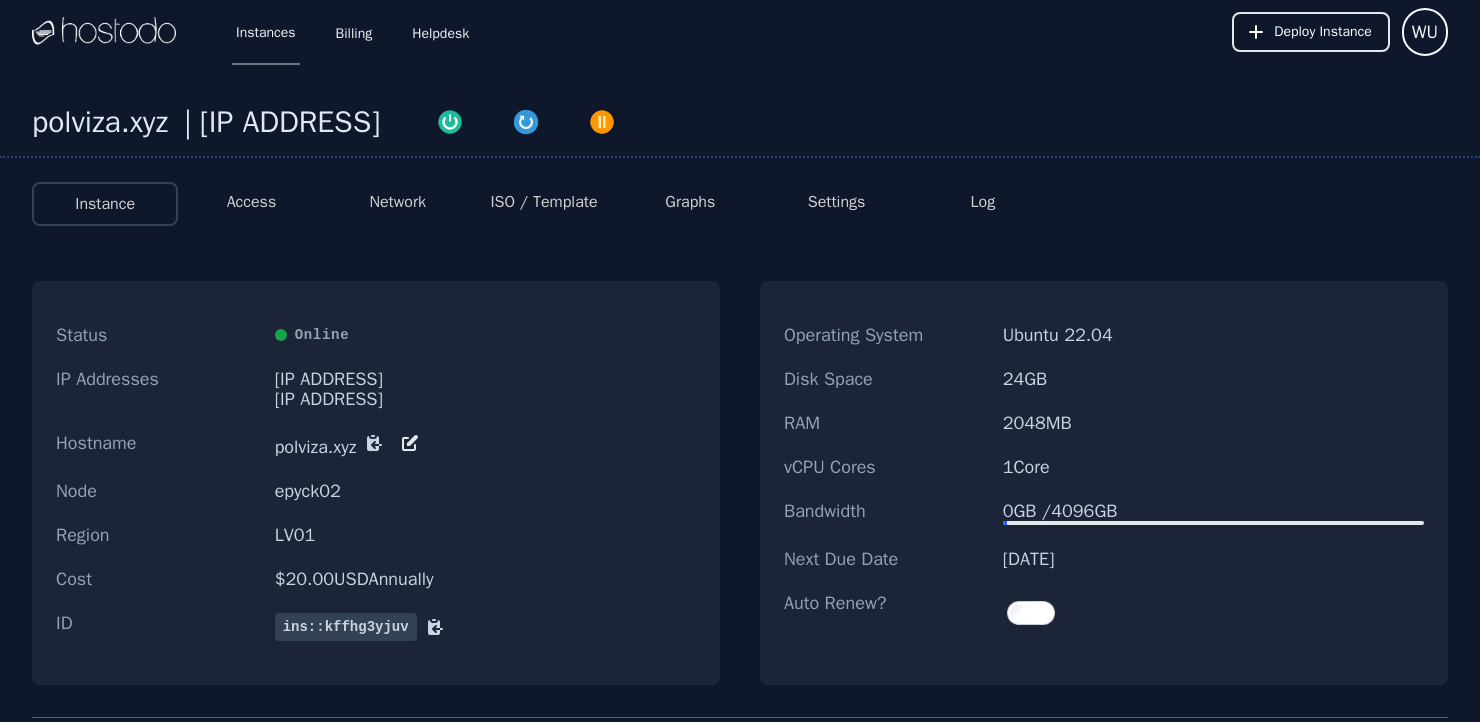 click on "polviza.xyz   | 158.51.126.167 Instance Access Network ISO / Template Graphs Settings Log Status Online IP Addresses 158.51.126.167 2604:5040:11:1f9:5138:16ec:fae:3260/64 Hostname polviza.xyz Node epyck02 Region LV01 Cost $ 20.00  USD  Annually ID ins::kffhg3yjuv Operating System Ubuntu 22.04 Disk Space 24  GB RAM 2048  MB vCPU Cores 1  Core Bandwidth 0 GB /  4096  GB Next Due Date 12/04/2025 Auto Renew? Deployed at:  12/04/2024 11:03:01 UTC" at bounding box center [740, 503] 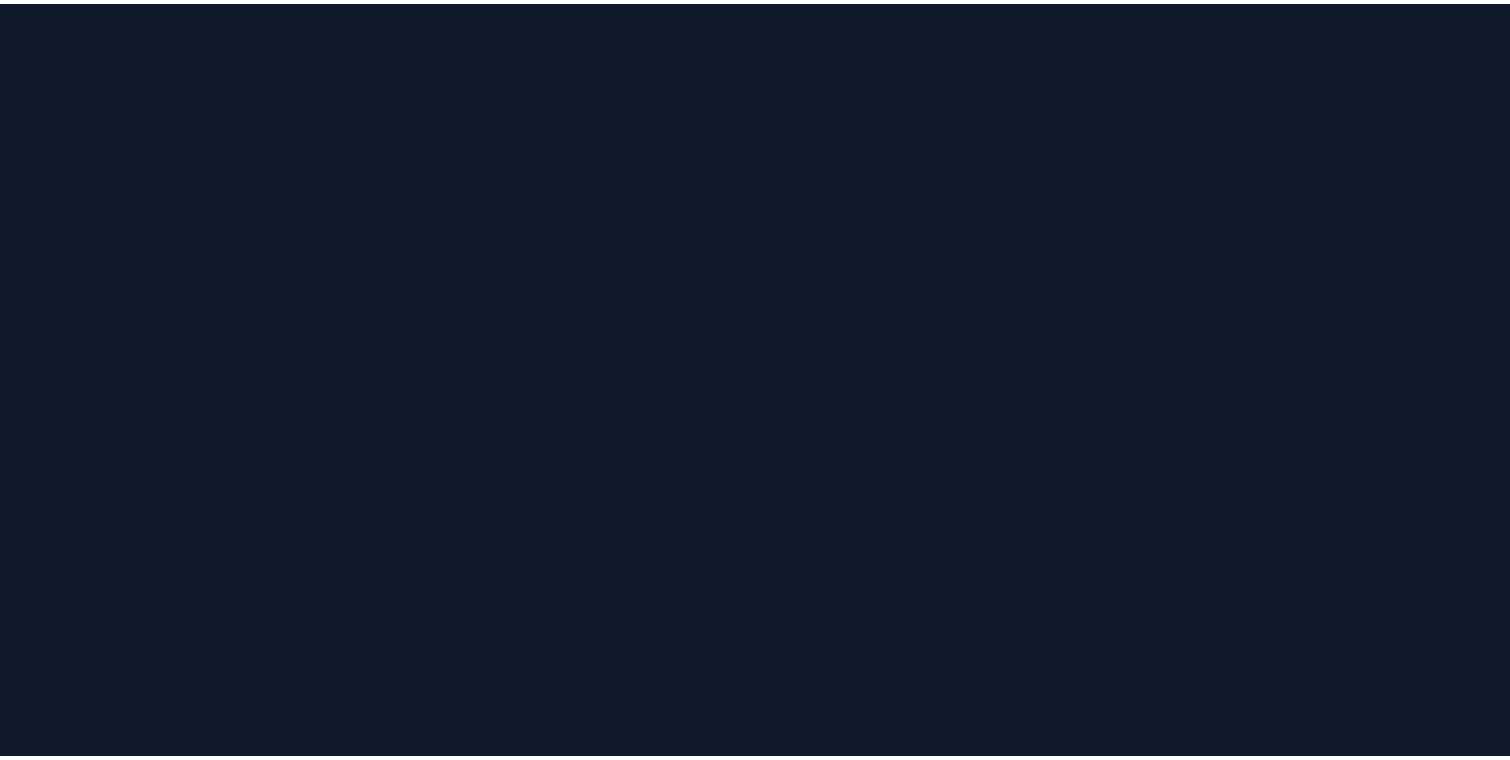 scroll, scrollTop: 0, scrollLeft: 0, axis: both 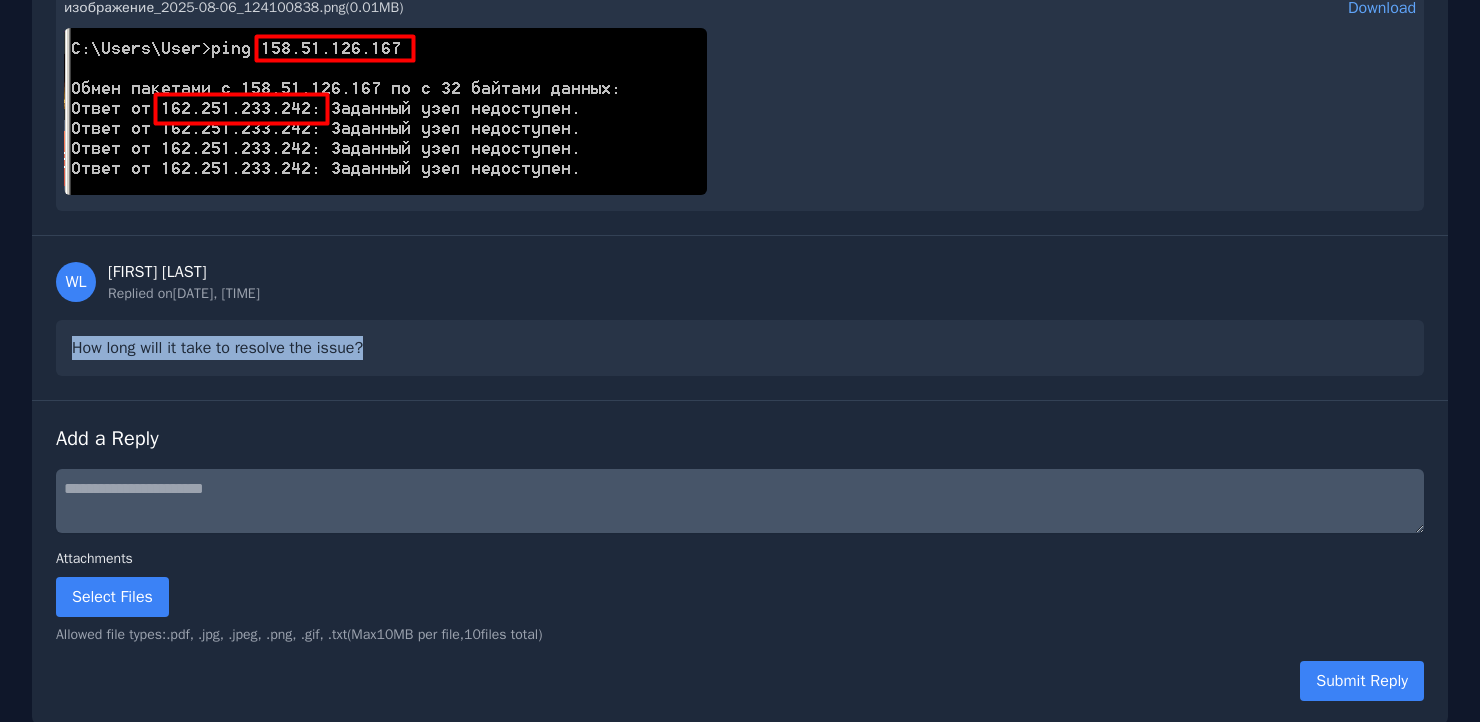 drag, startPoint x: 372, startPoint y: 347, endPoint x: -35, endPoint y: 348, distance: 407.00122 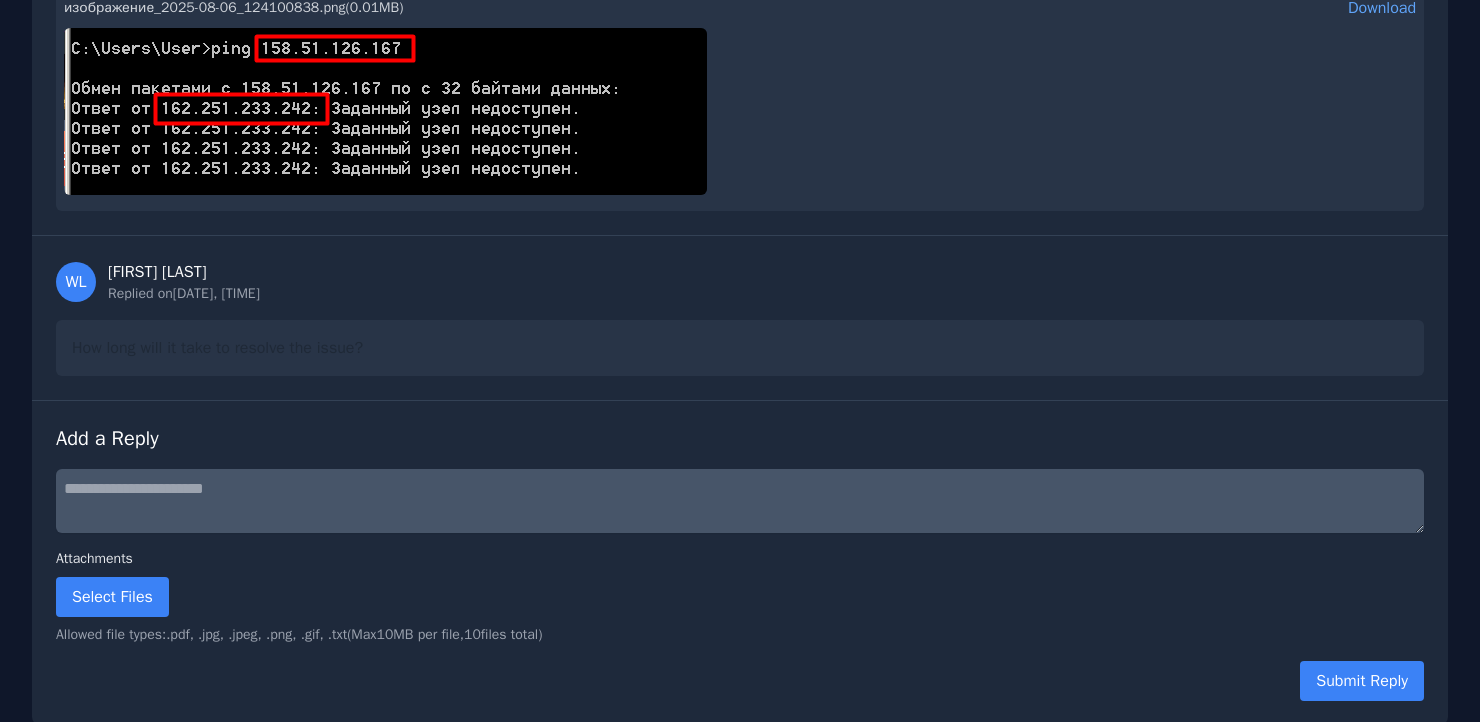 click on "Add a Reply Attachments Select Files Allowed file types:  .pdf, .jpg, .jpeg, .png, .gif, .txt  (Max  10 MB per file,  10  files total) Submit Reply" at bounding box center [740, 562] 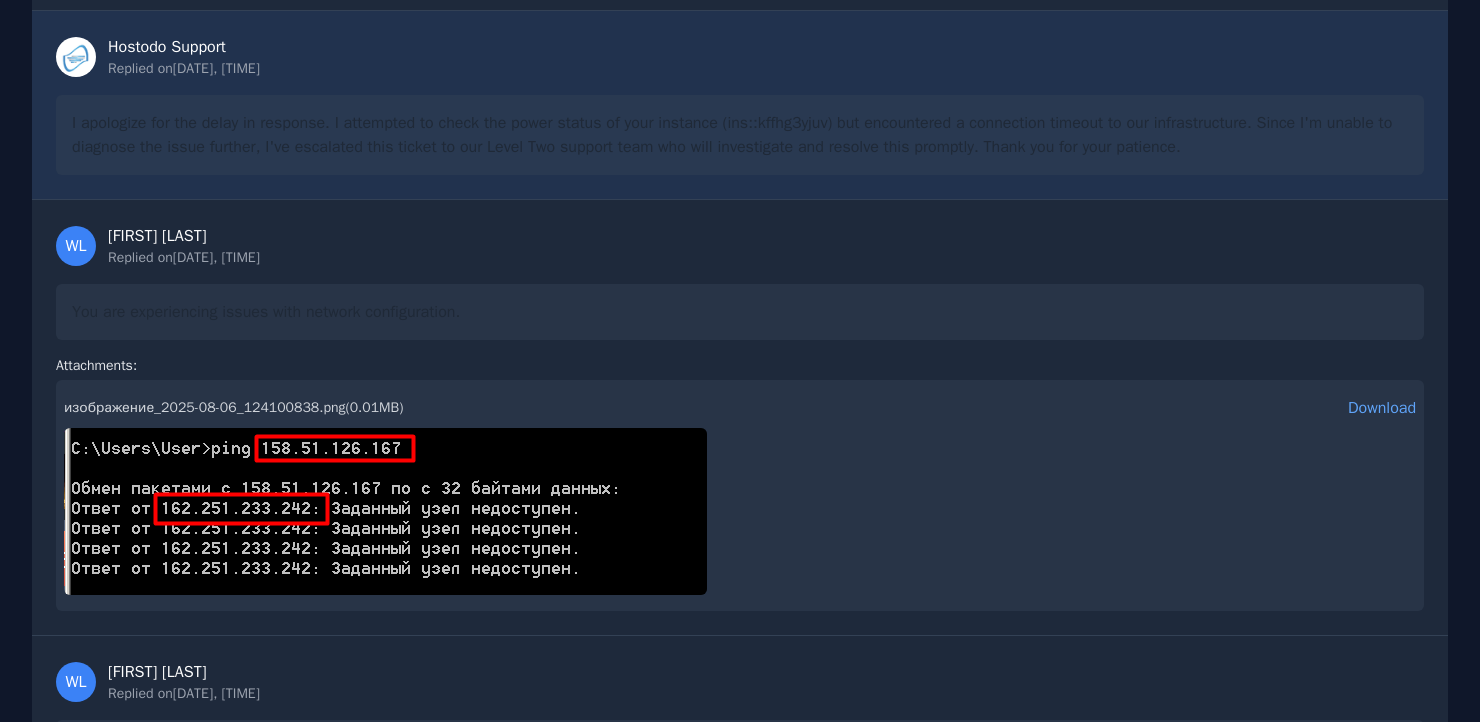 scroll, scrollTop: 1232, scrollLeft: 0, axis: vertical 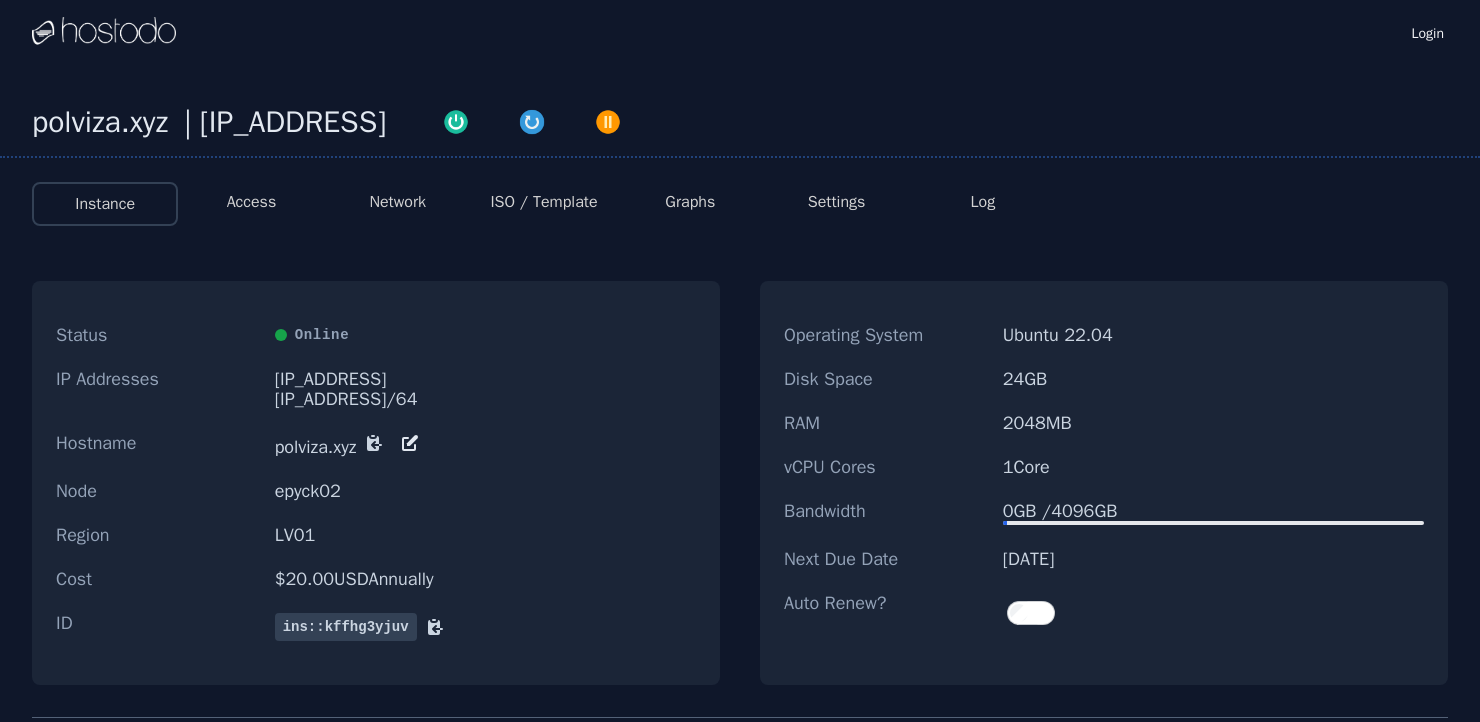 click on "Graphs" at bounding box center [690, 202] 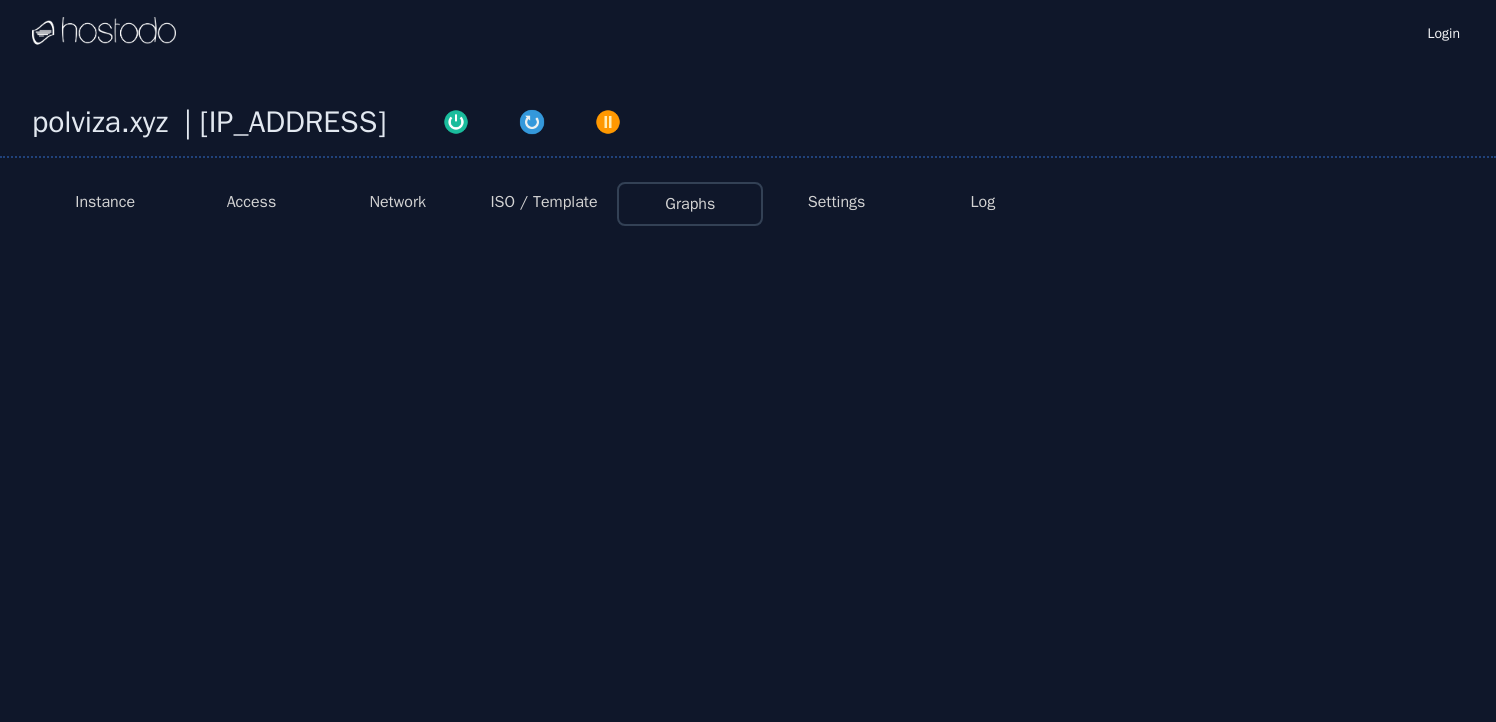 select on "***" 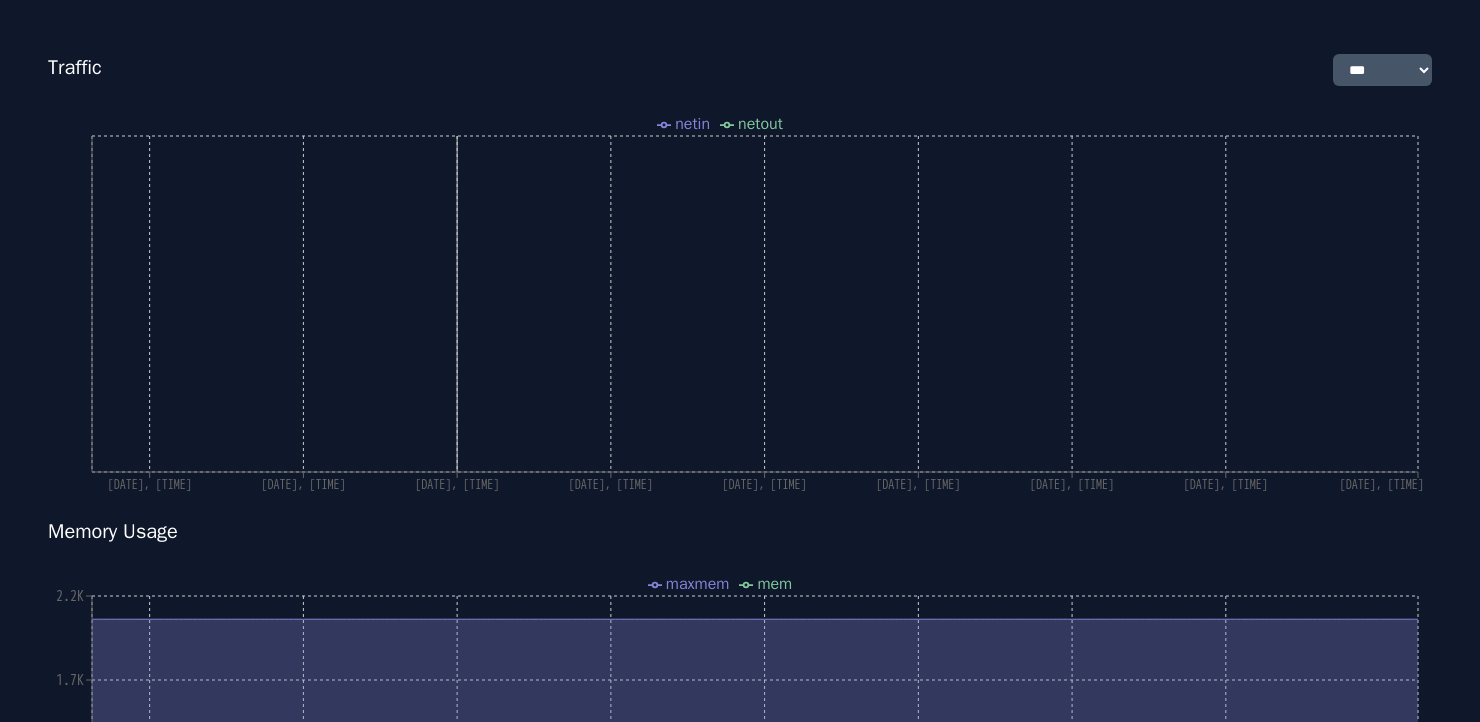 scroll, scrollTop: 0, scrollLeft: 0, axis: both 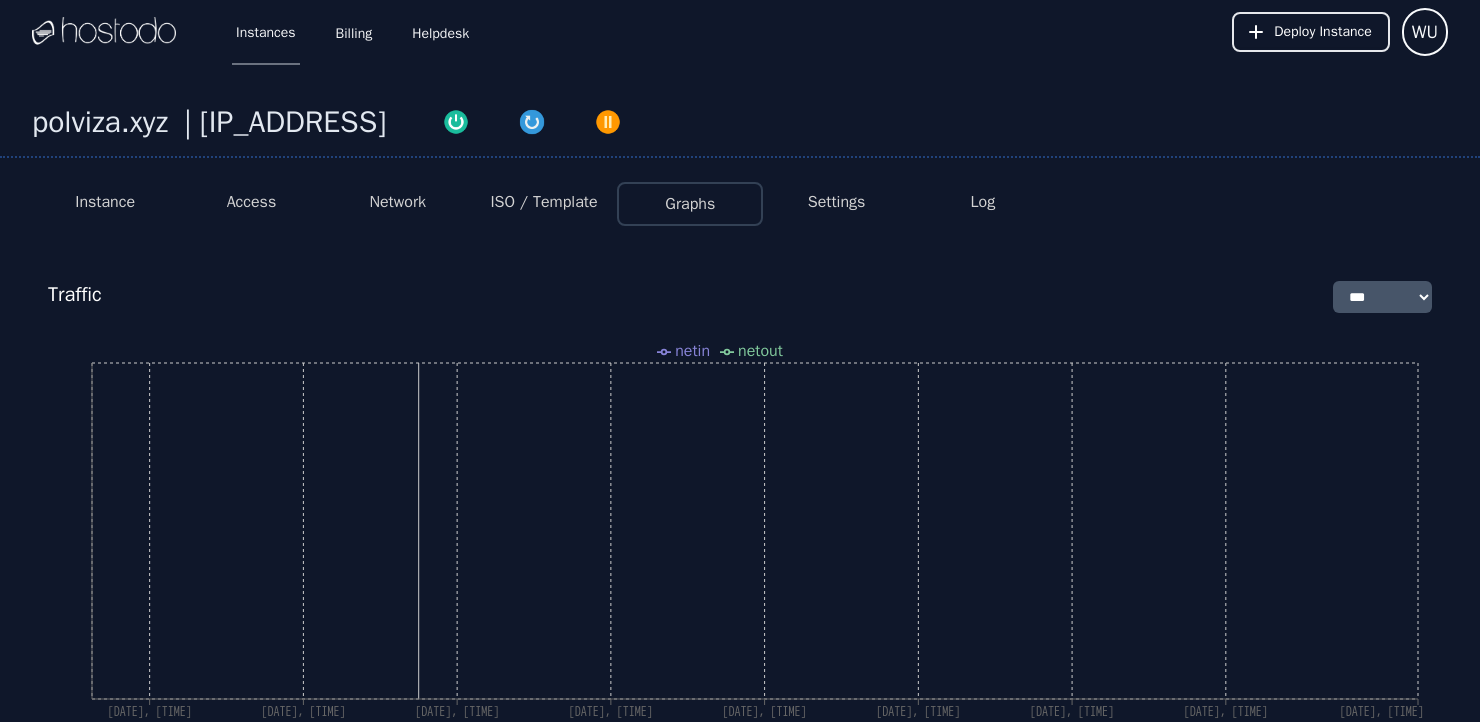 select on "***" 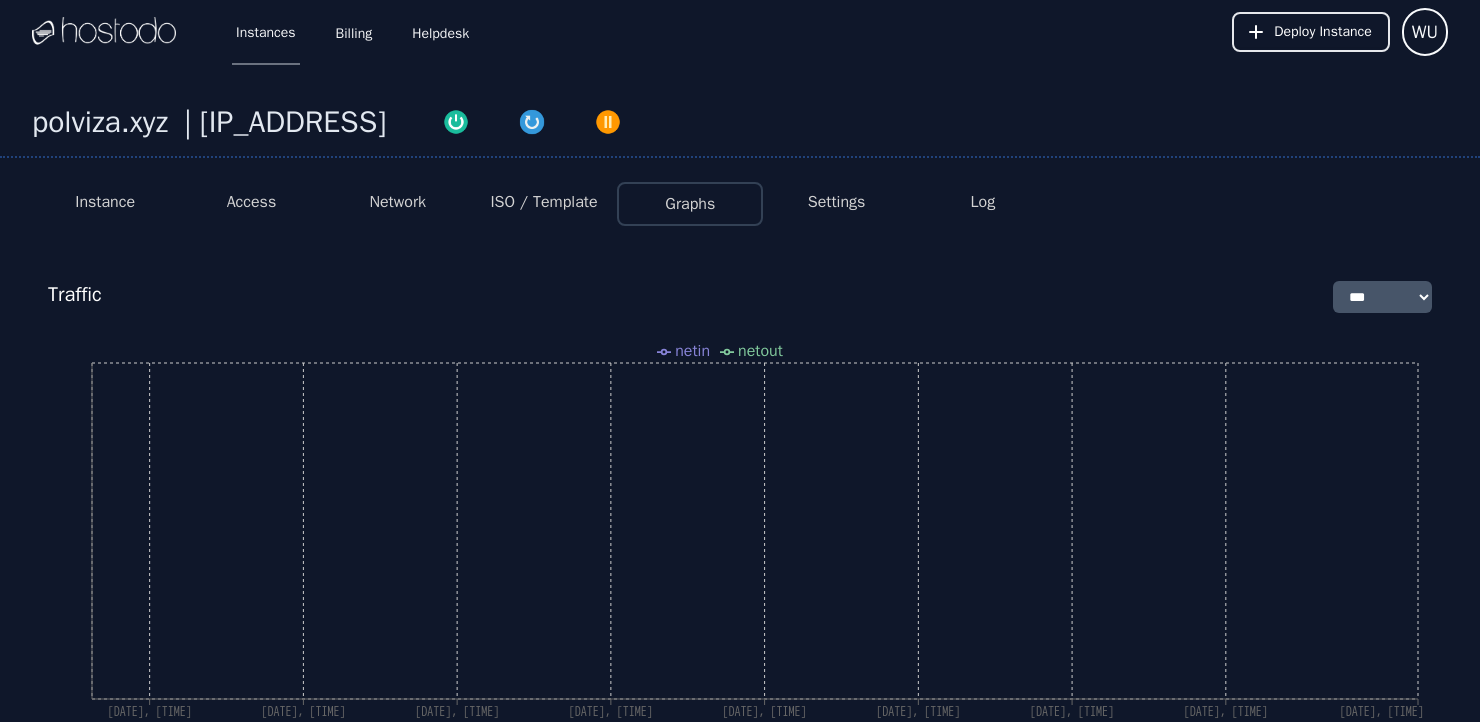 click on "Access" at bounding box center [252, 202] 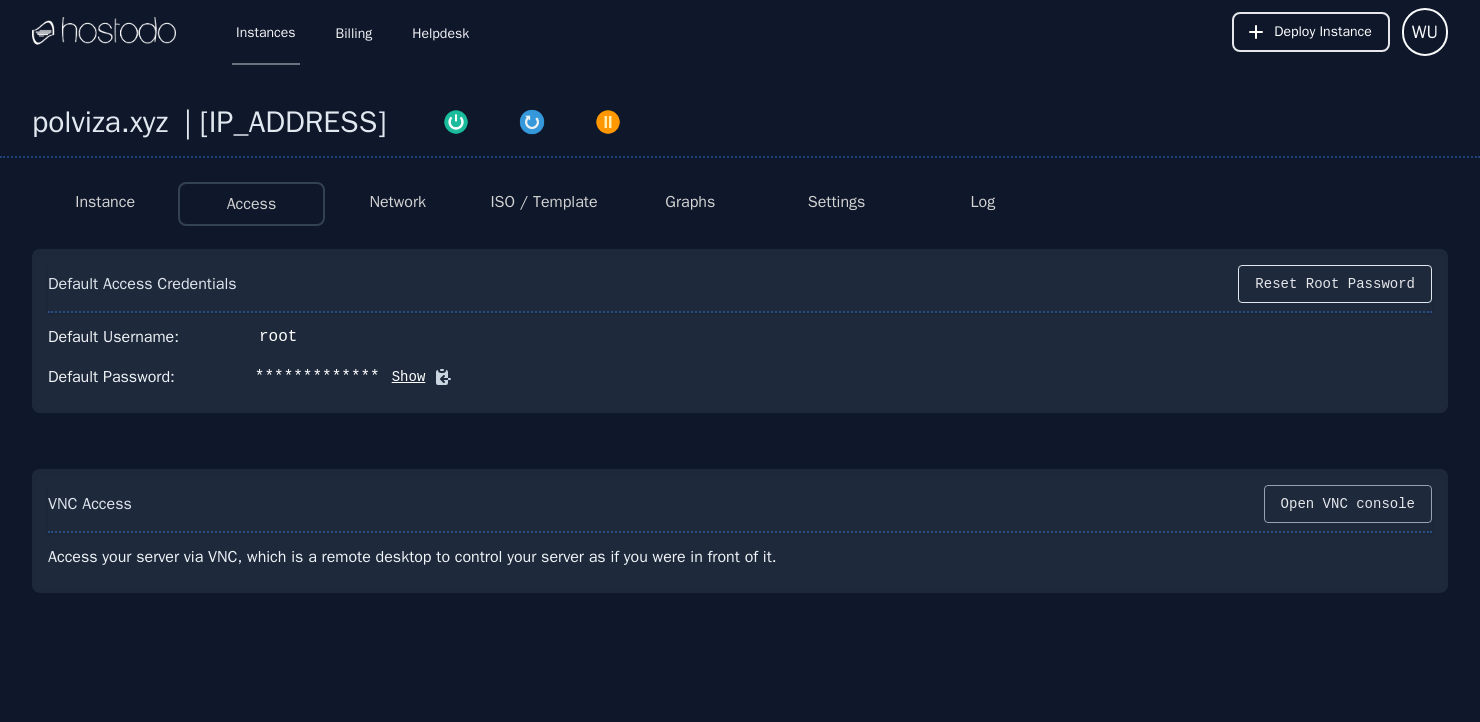 click on "Open VNC console" at bounding box center (1348, 504) 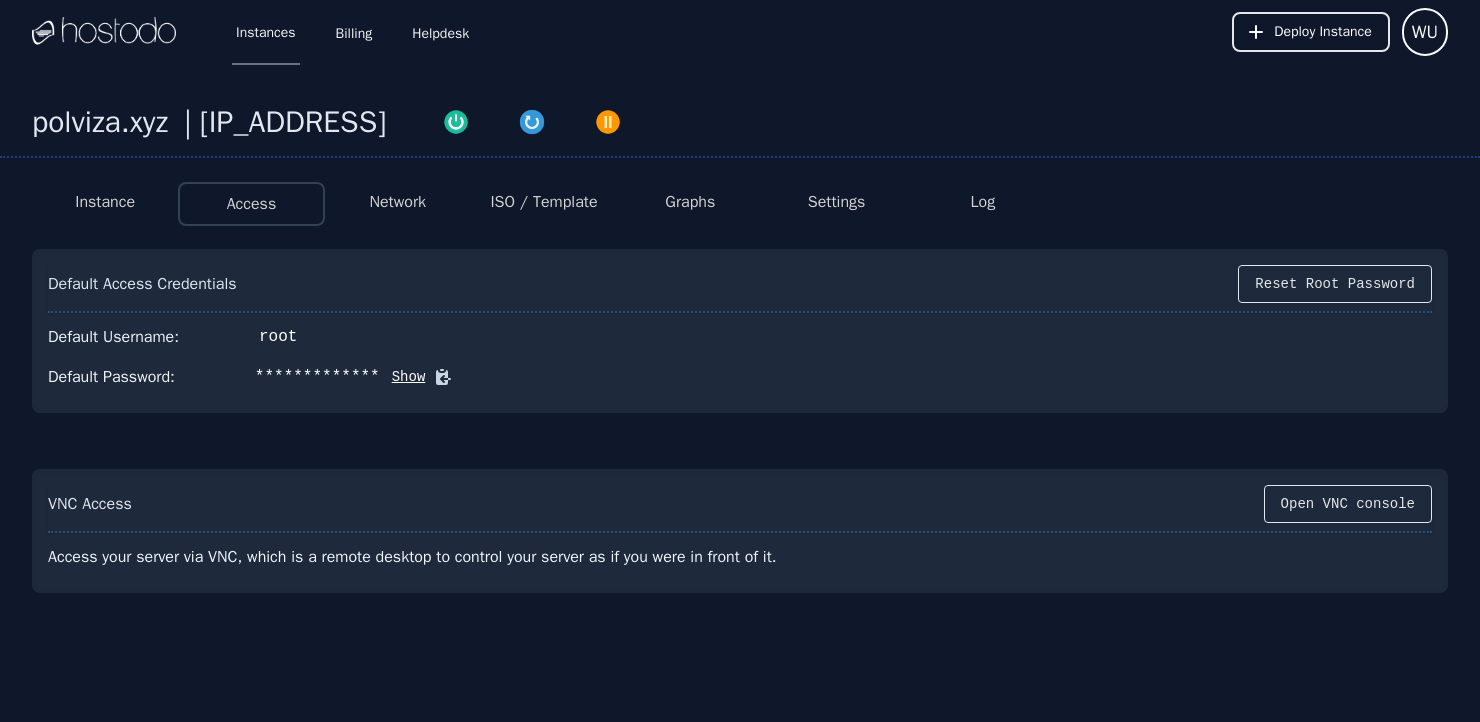 click on "Show" at bounding box center [403, 377] 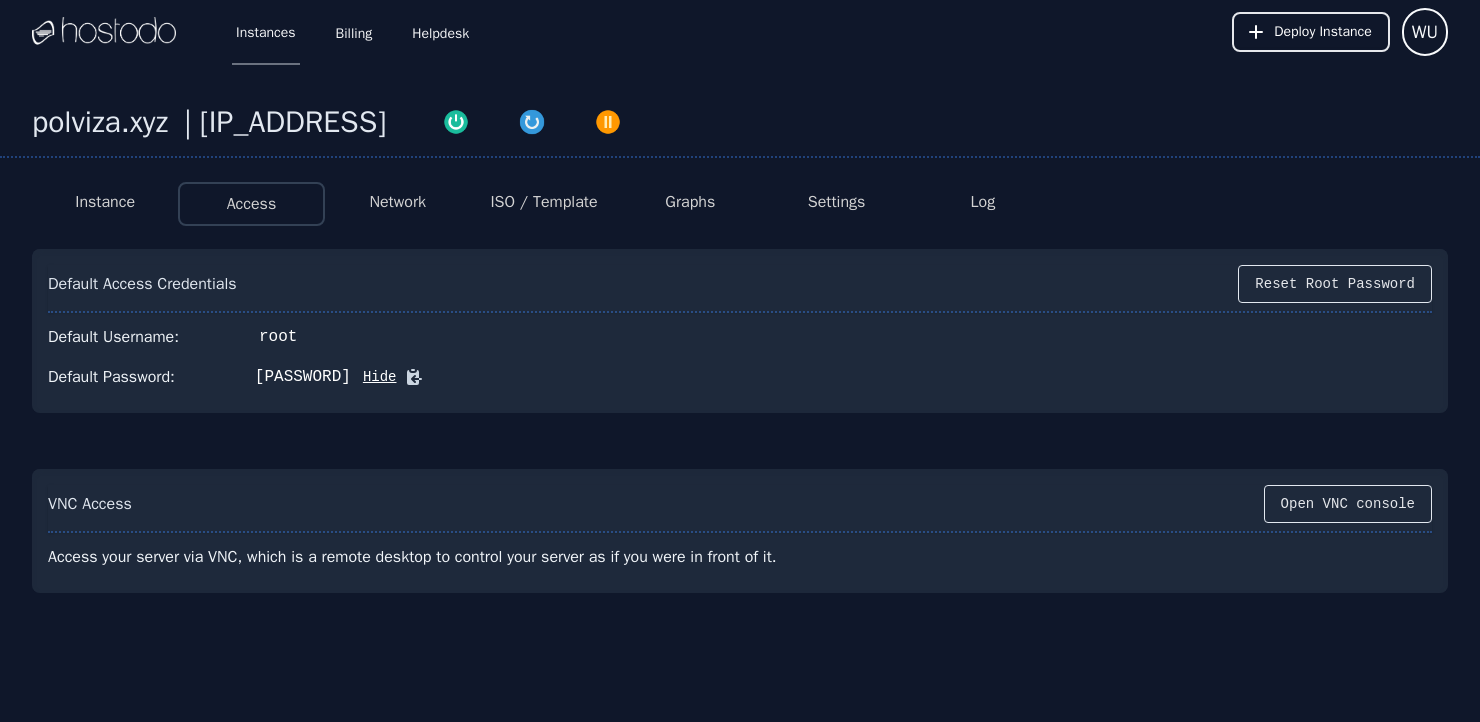 click on "Hide" at bounding box center (374, 377) 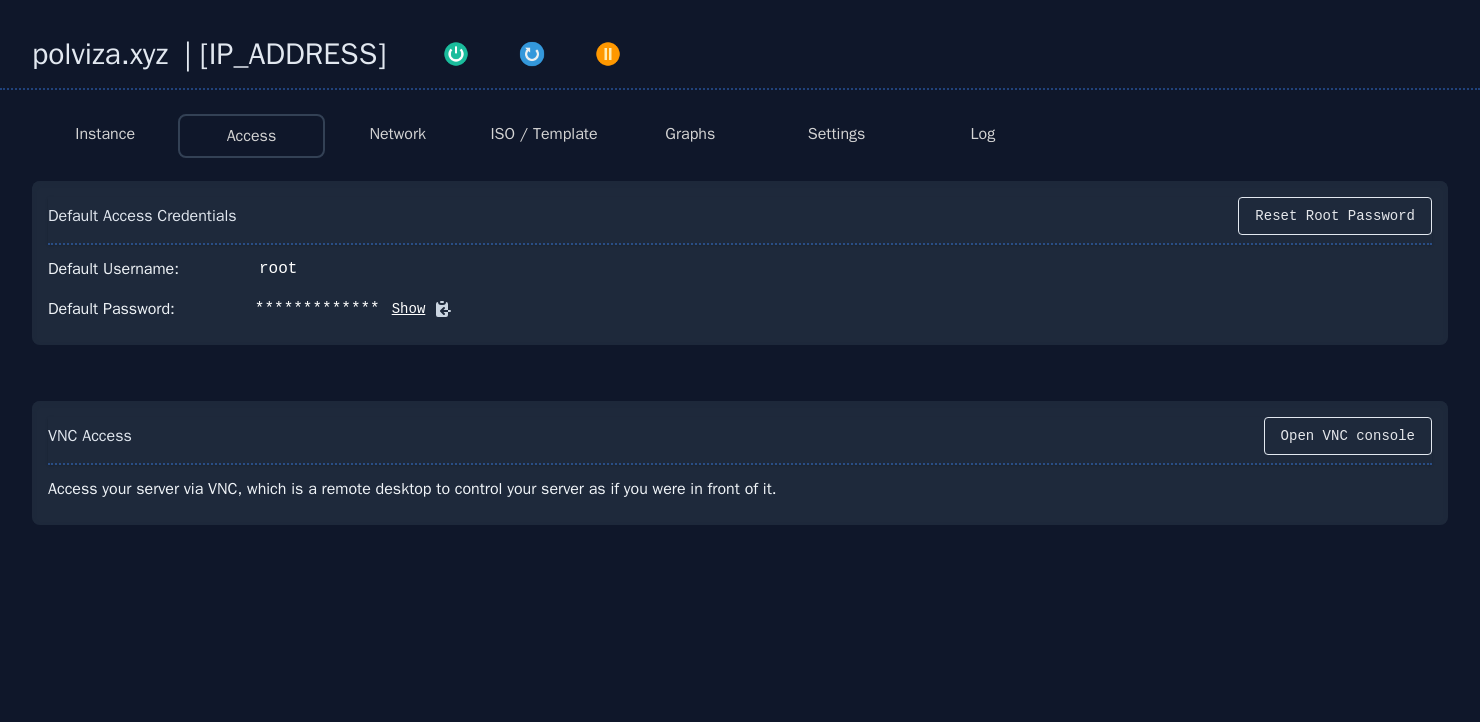 scroll, scrollTop: 0, scrollLeft: 0, axis: both 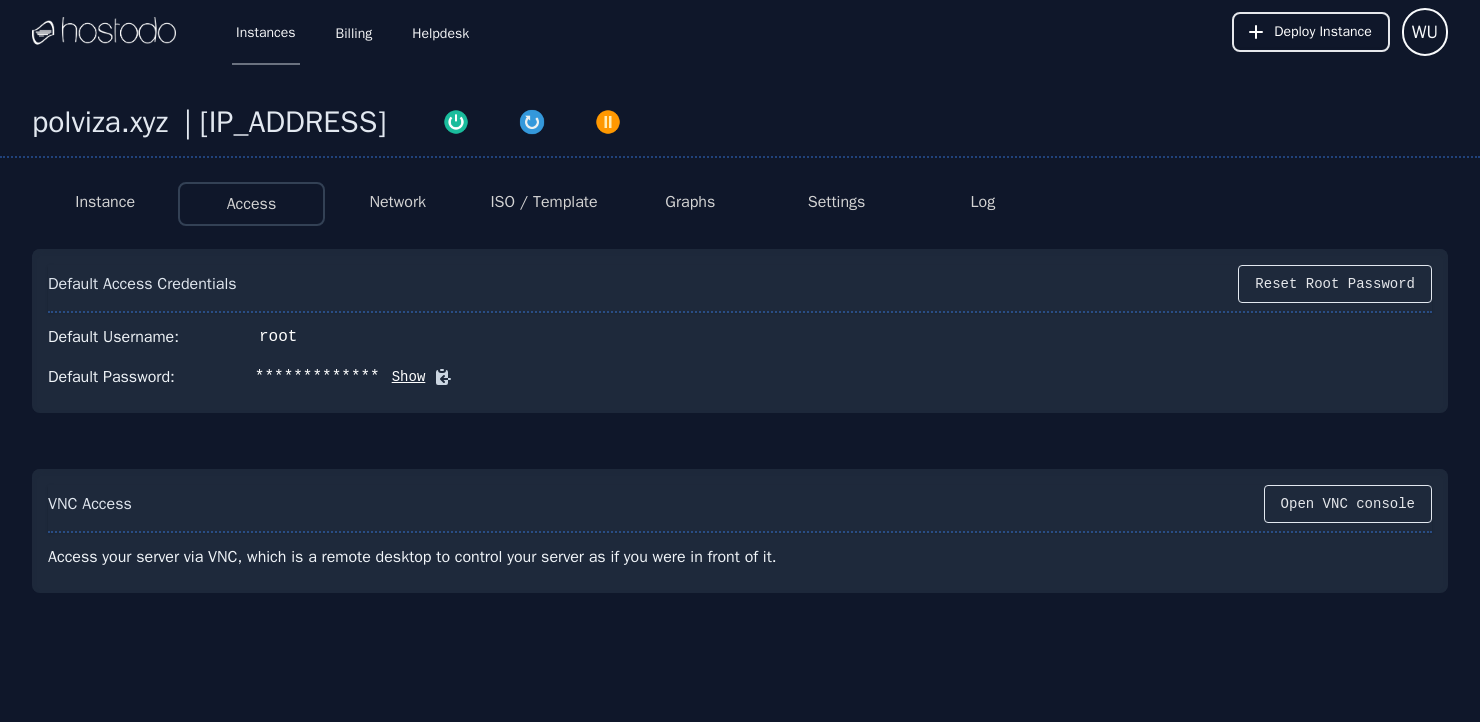 click on "Instance" at bounding box center (105, 202) 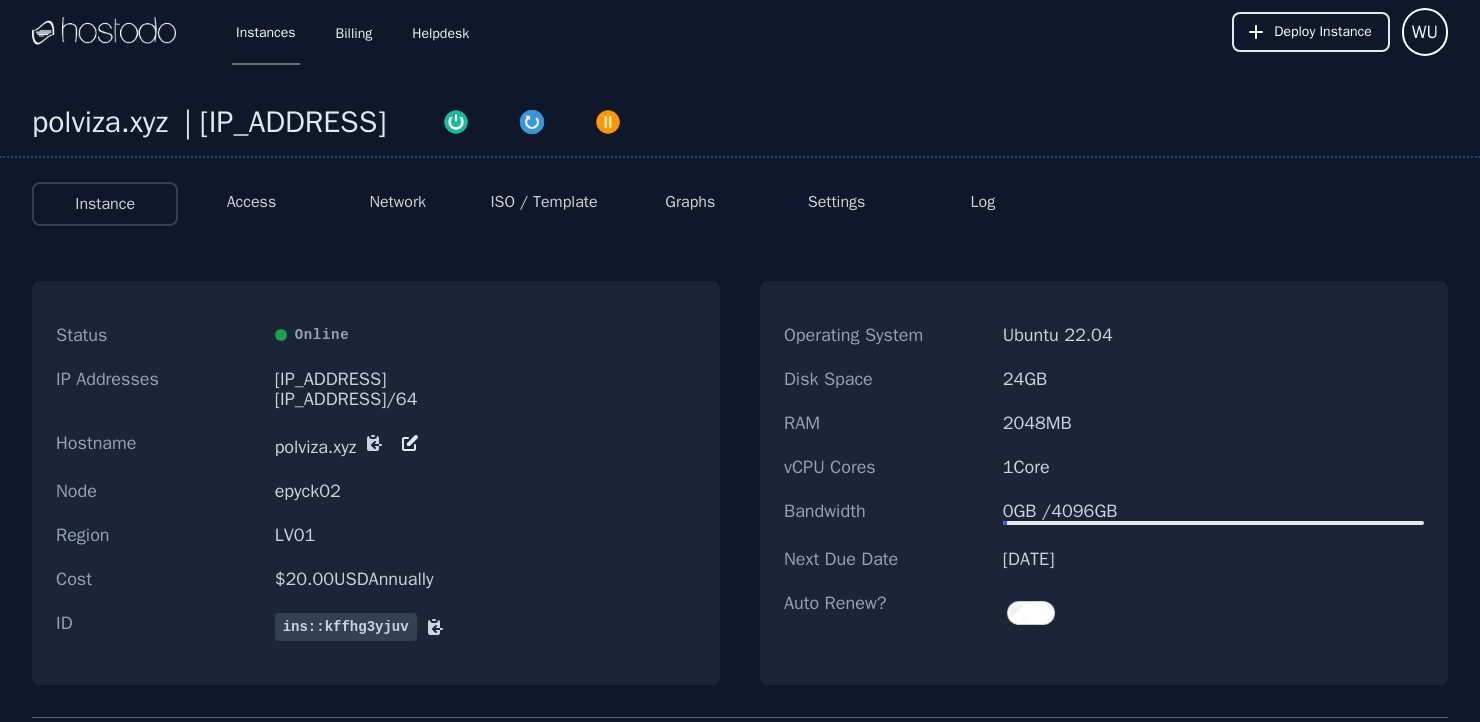 click on "Graphs" at bounding box center [690, 202] 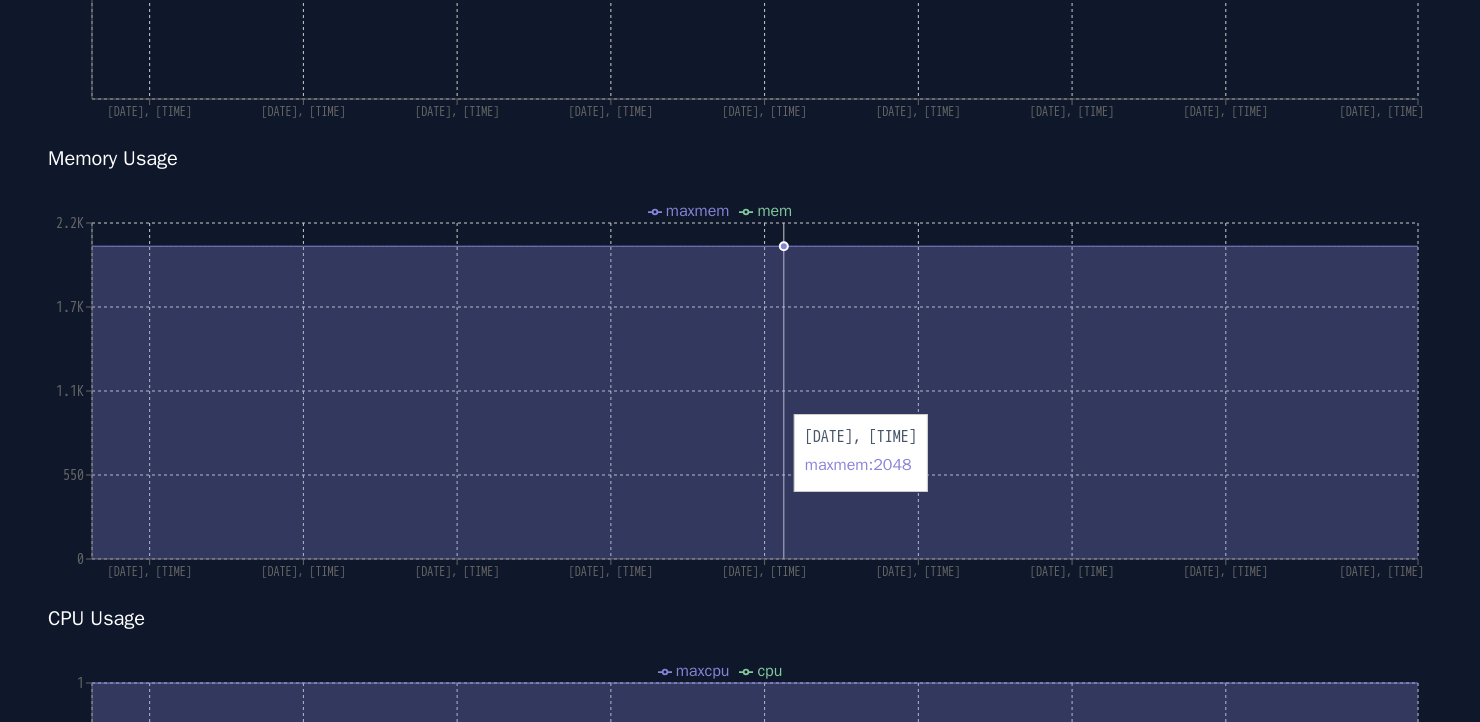 scroll, scrollTop: 0, scrollLeft: 0, axis: both 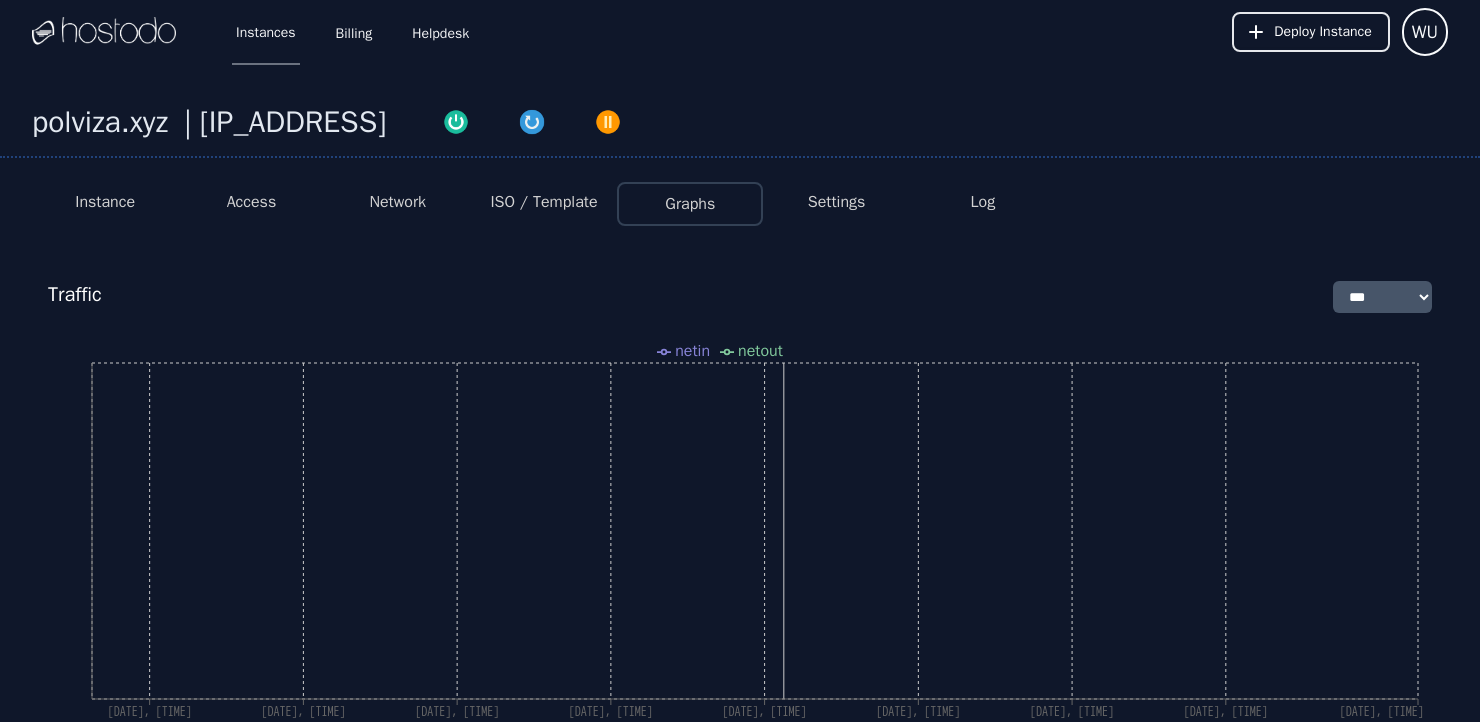 select on "***" 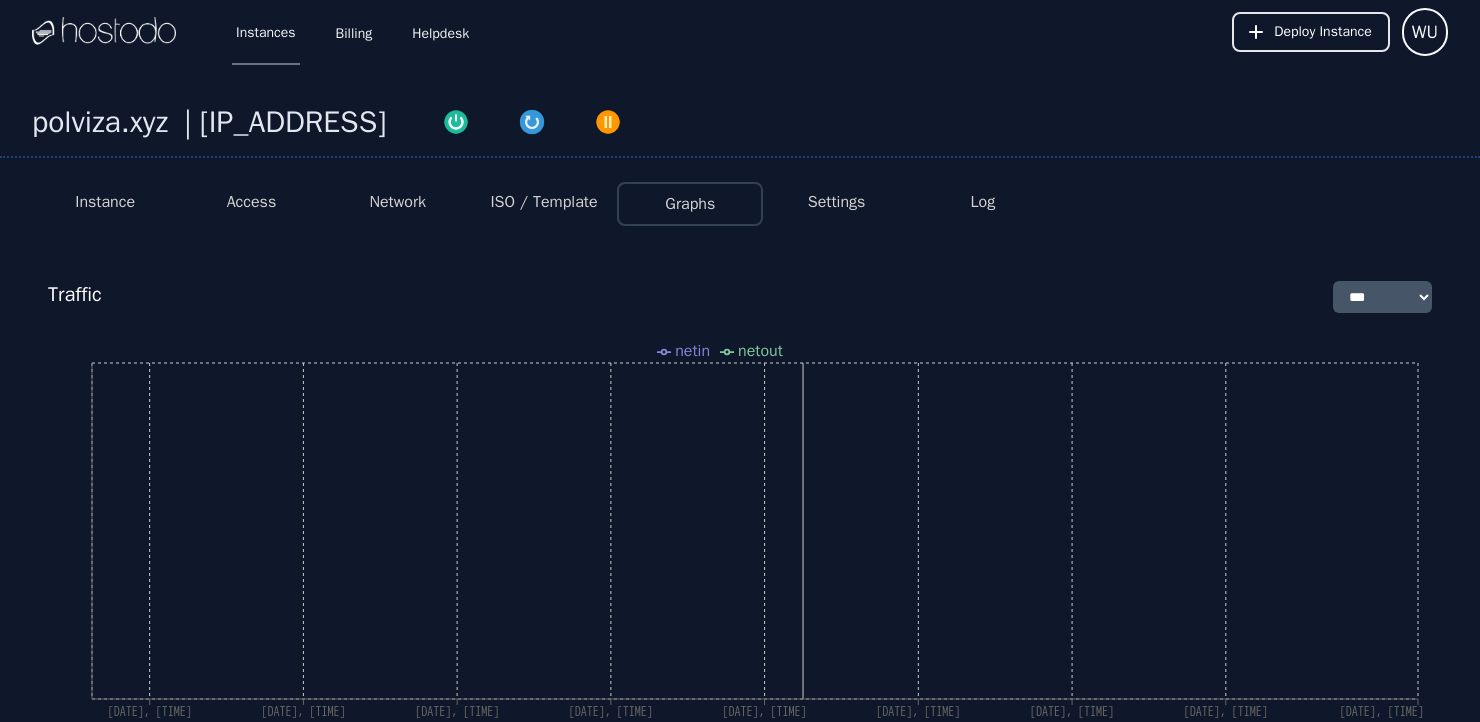 select on "***" 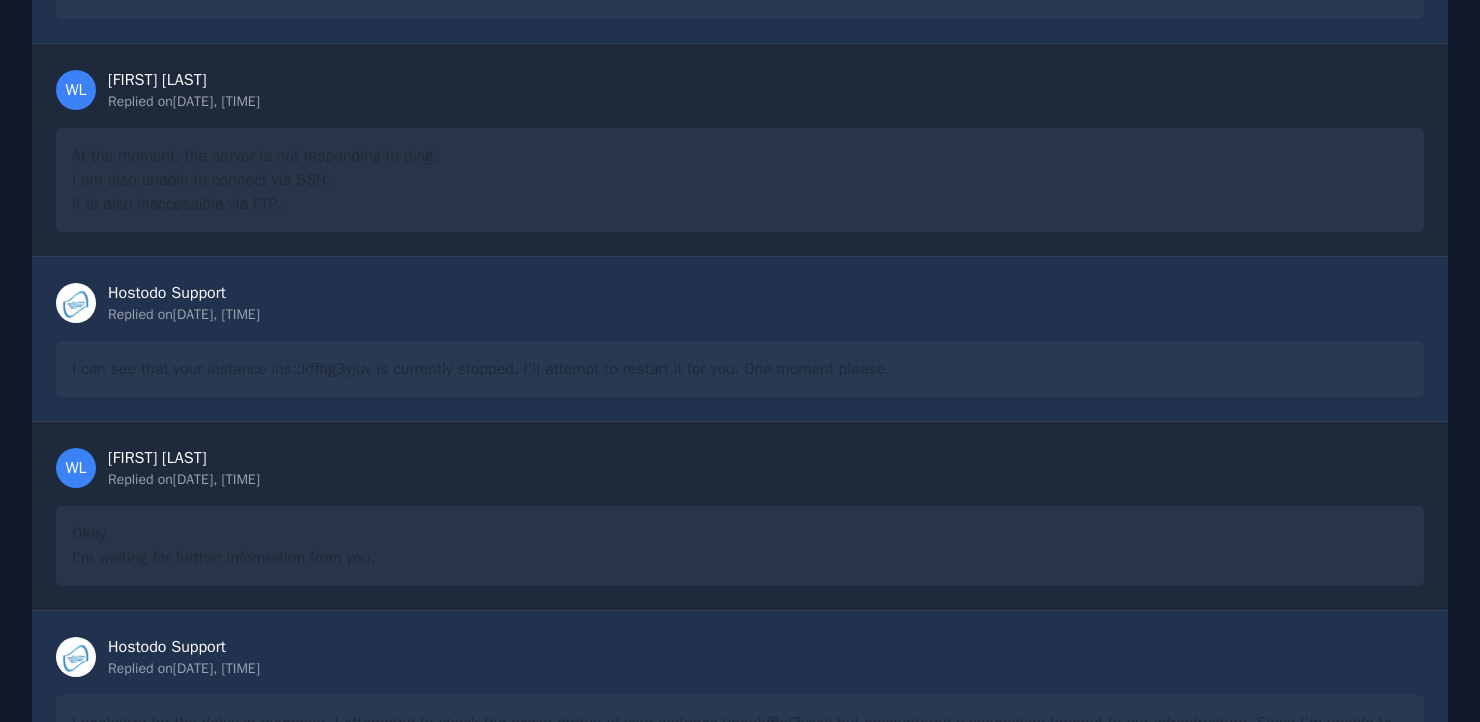 scroll, scrollTop: 132, scrollLeft: 0, axis: vertical 